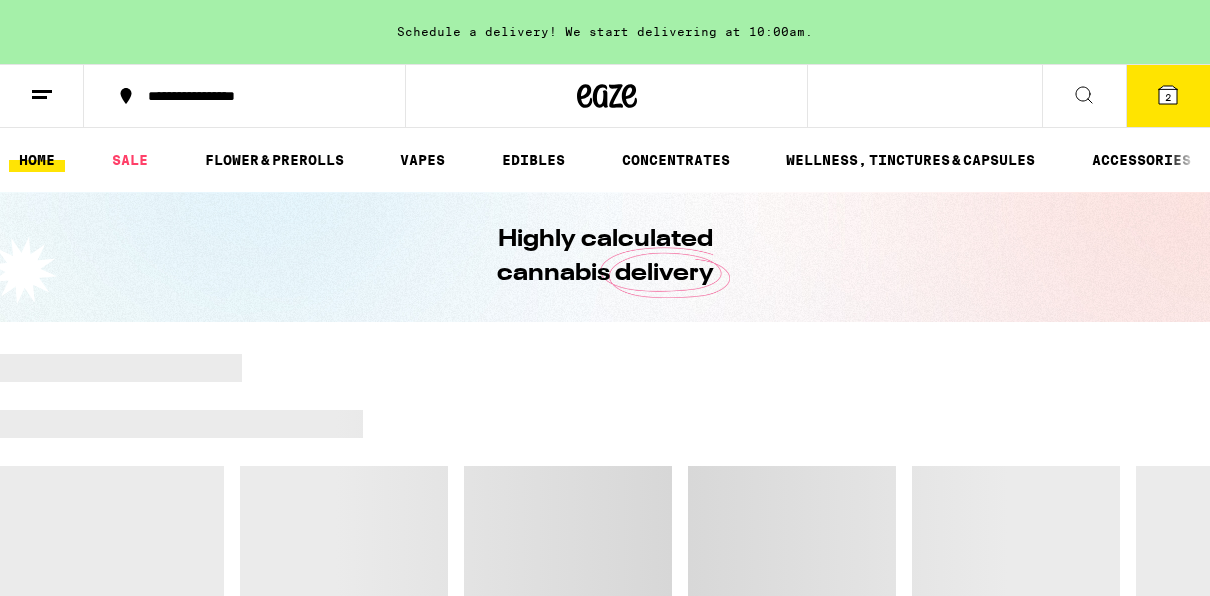scroll, scrollTop: 0, scrollLeft: 0, axis: both 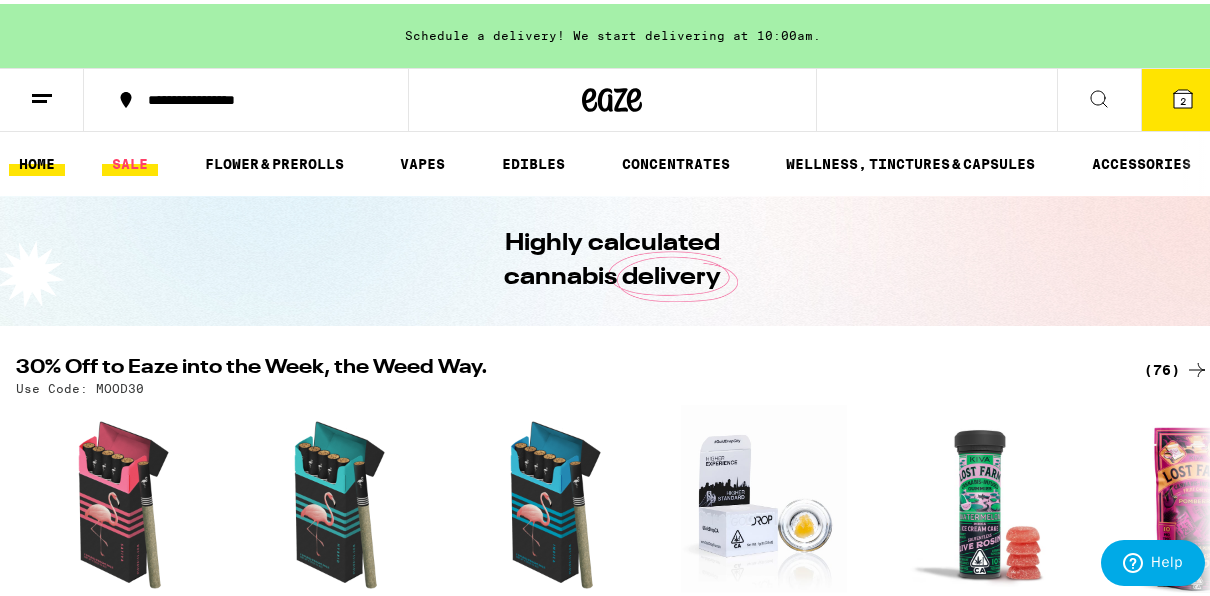 click on "SALE" at bounding box center (130, 160) 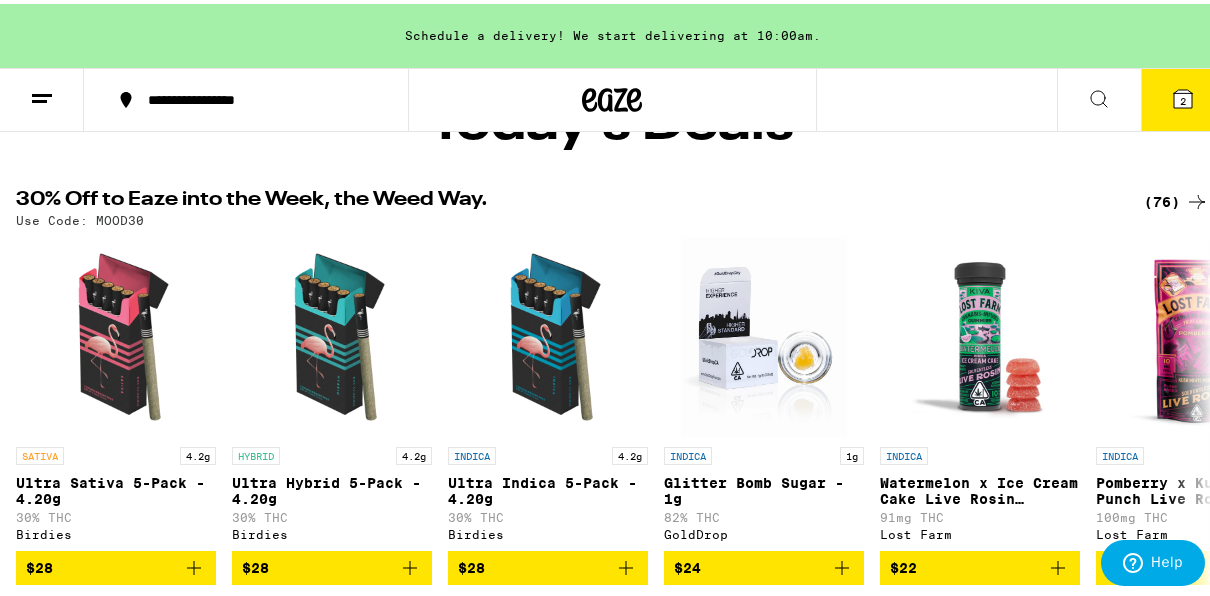 scroll, scrollTop: 0, scrollLeft: 0, axis: both 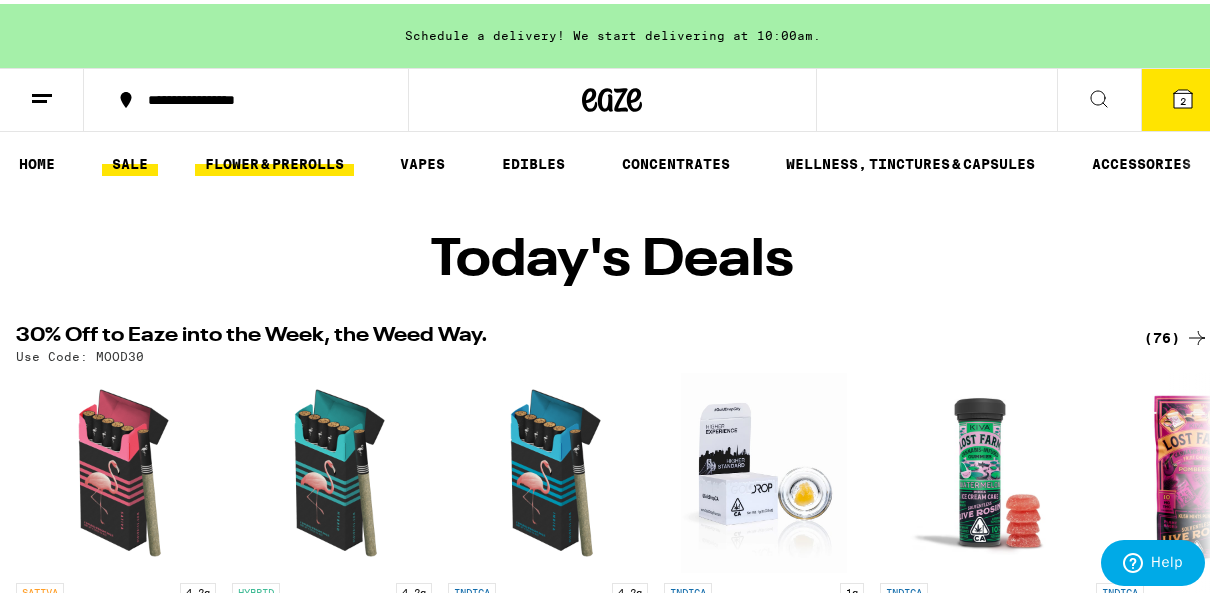 click on "FLOWER & PREROLLS" at bounding box center [274, 160] 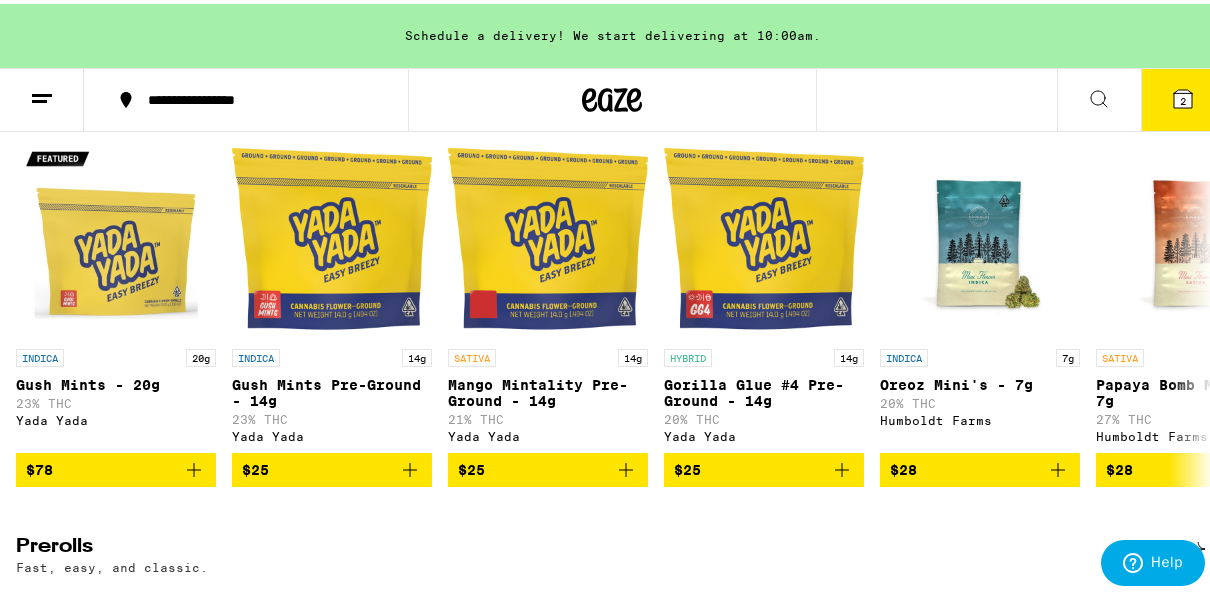 scroll, scrollTop: 680, scrollLeft: 0, axis: vertical 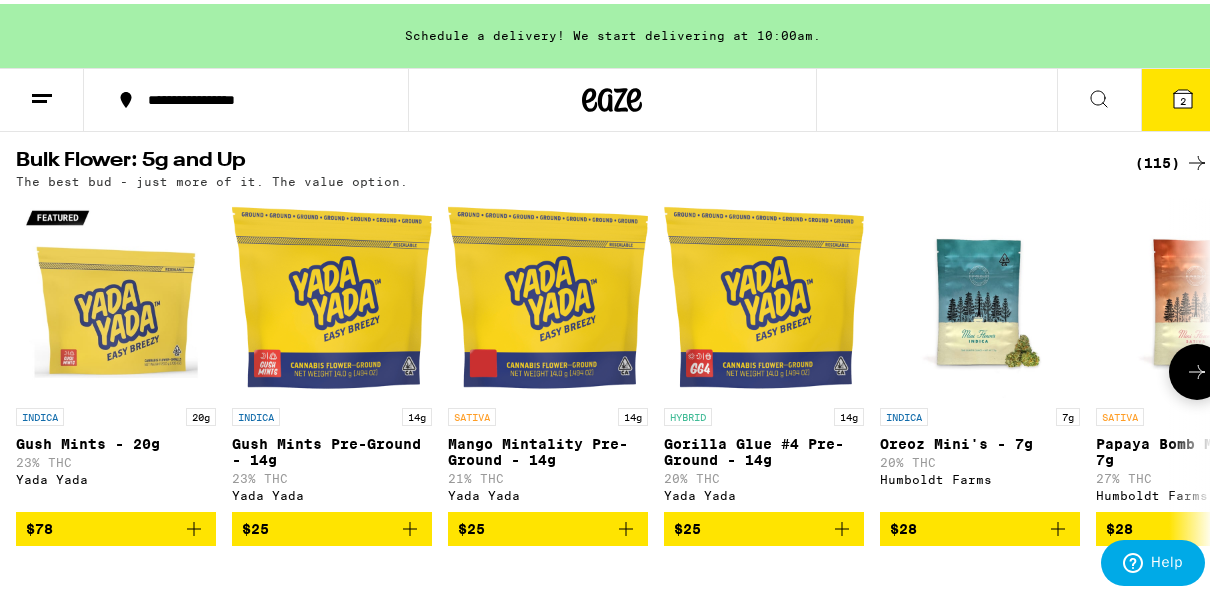 click 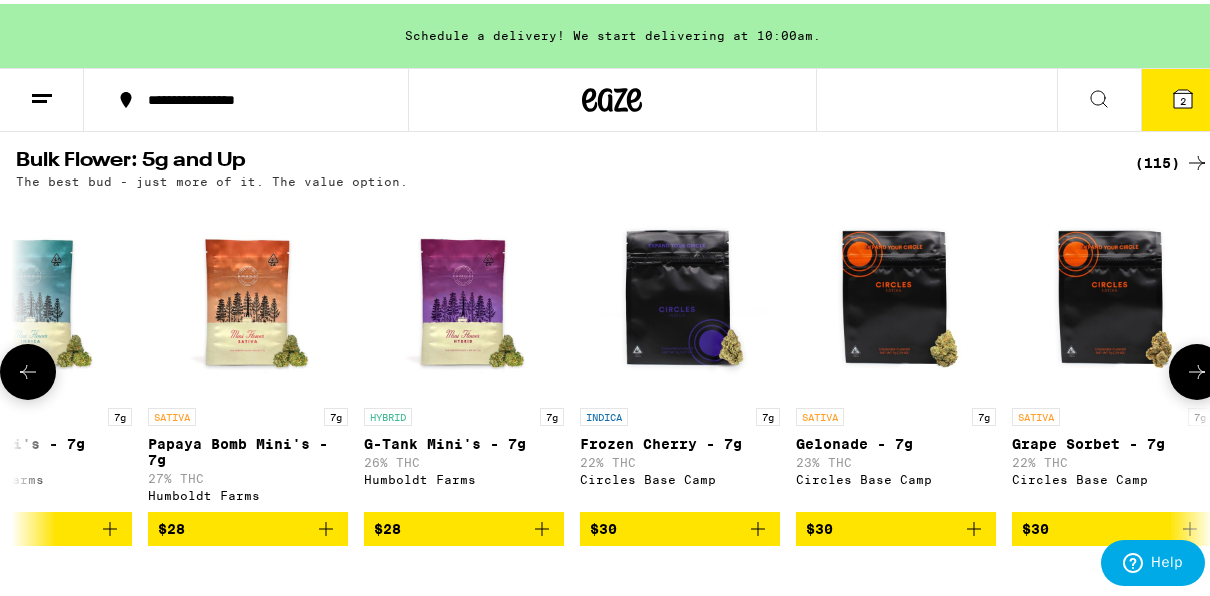 scroll, scrollTop: 0, scrollLeft: 960, axis: horizontal 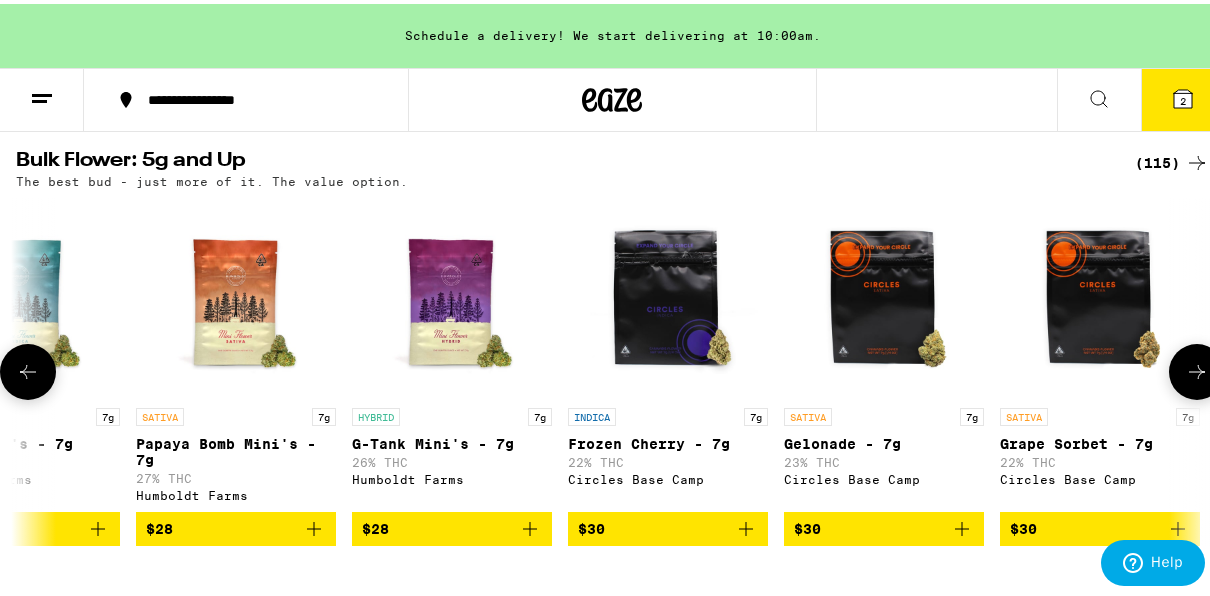 click 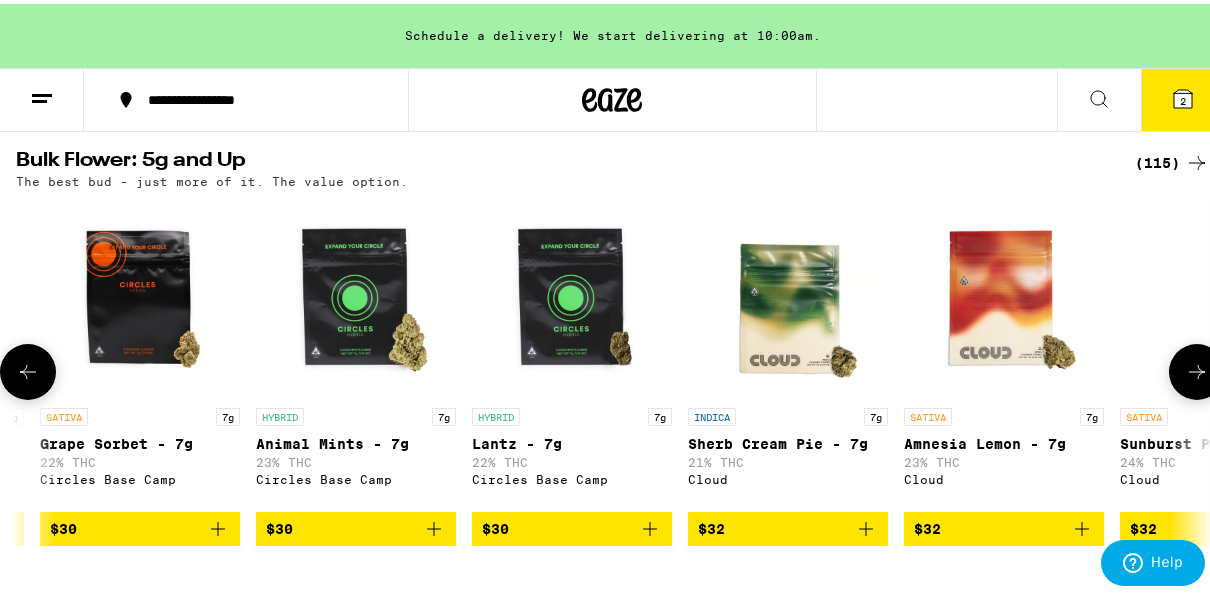 click 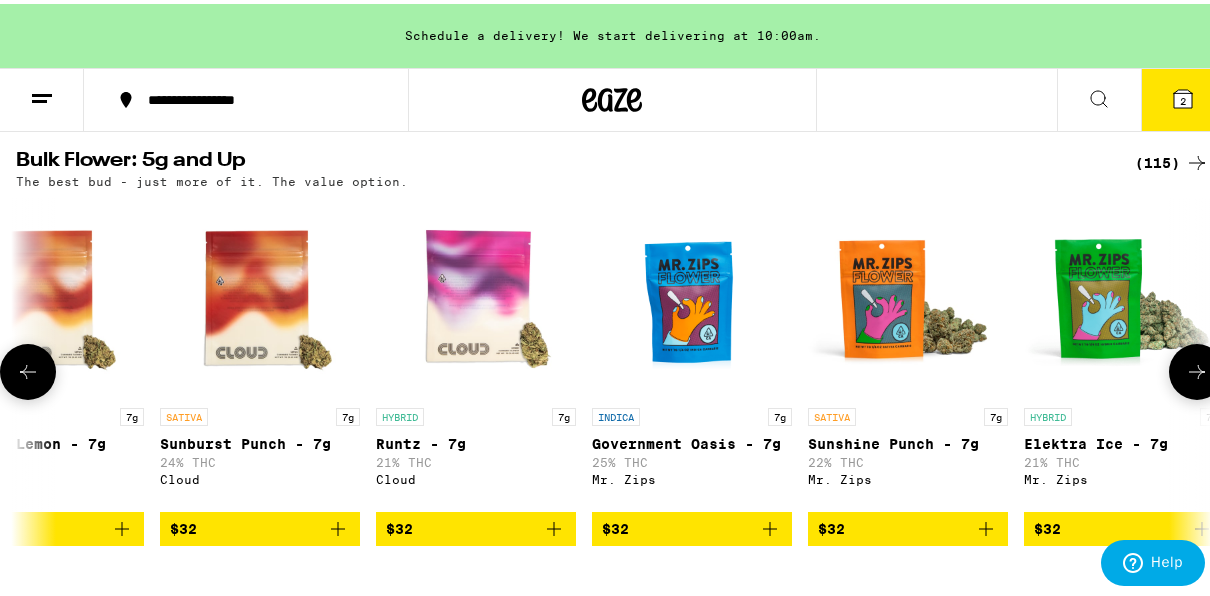 click 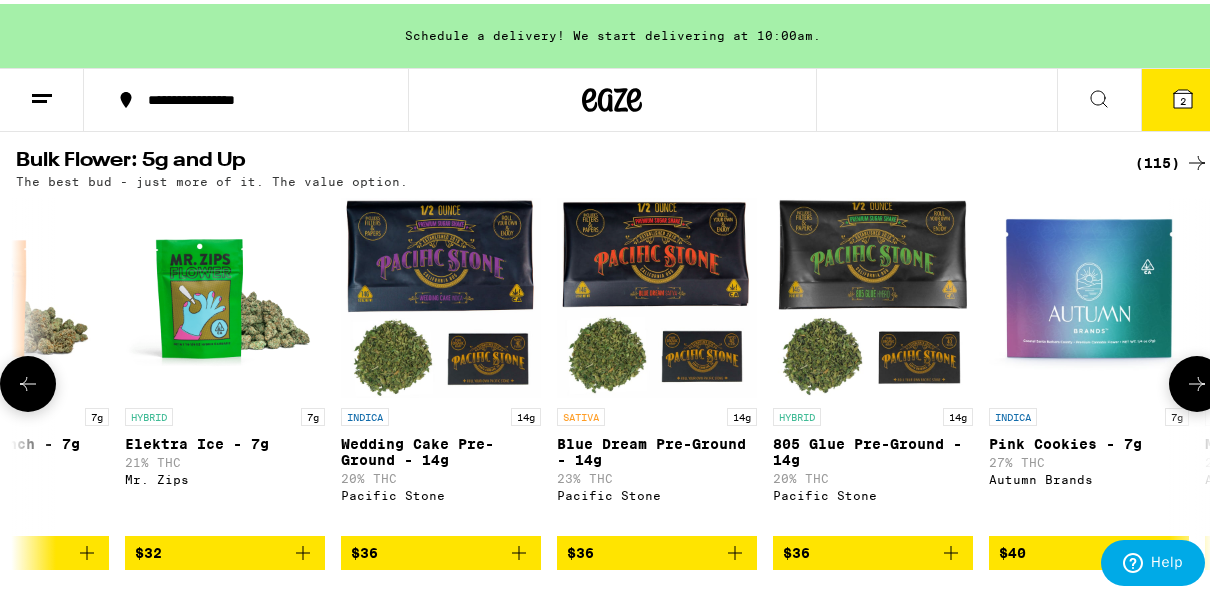 scroll, scrollTop: 0, scrollLeft: 3840, axis: horizontal 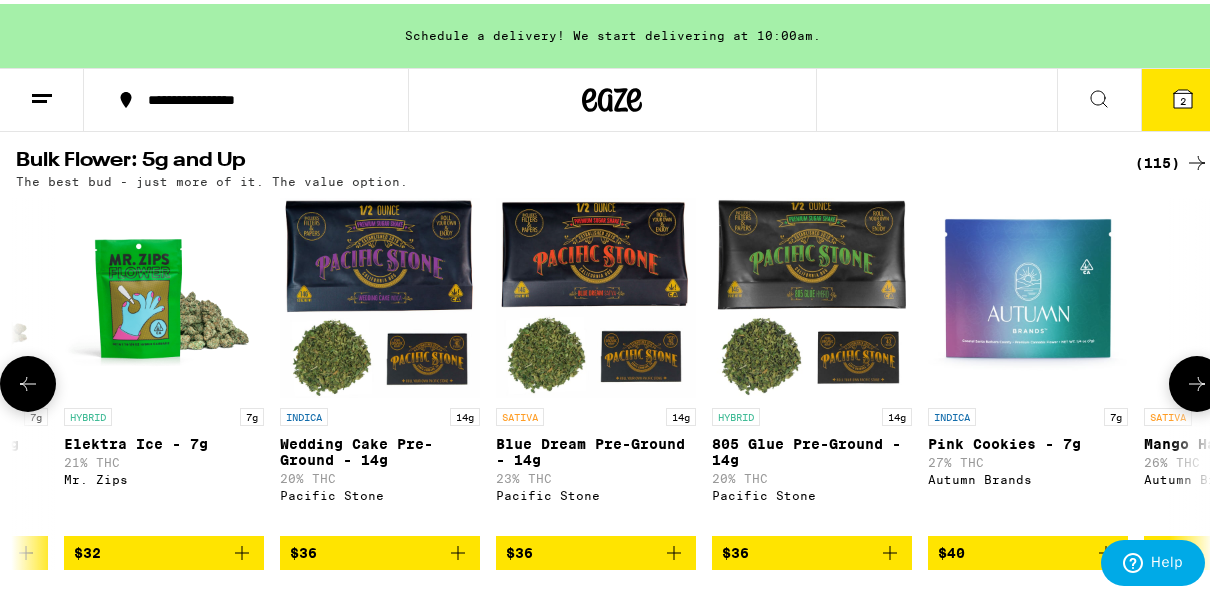 click 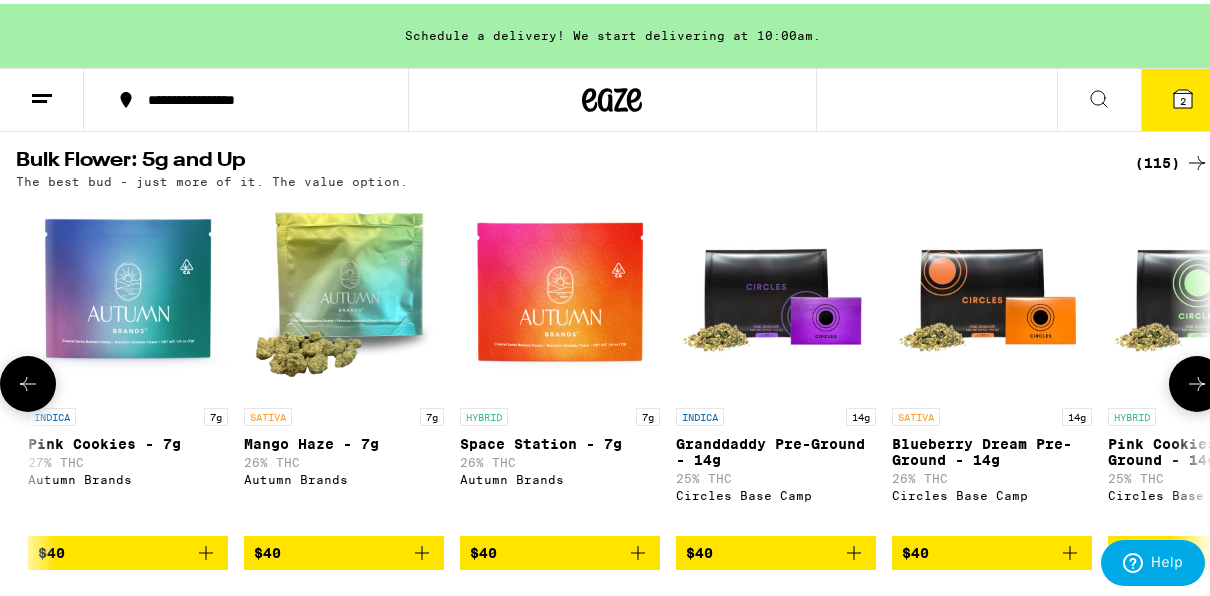 scroll, scrollTop: 0, scrollLeft: 4800, axis: horizontal 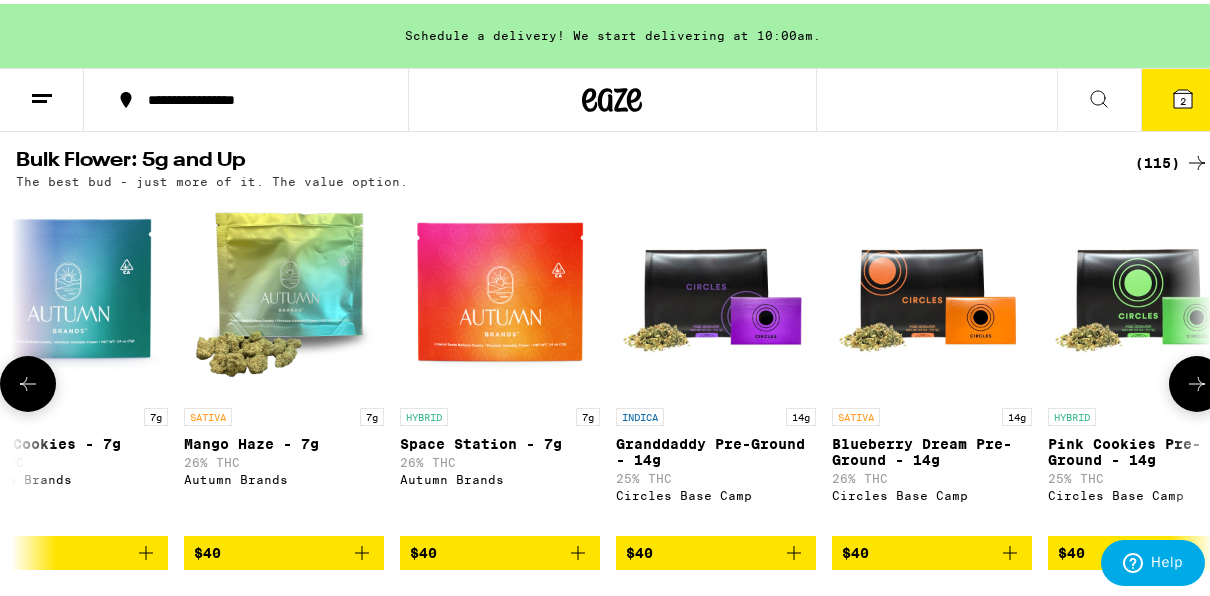 click 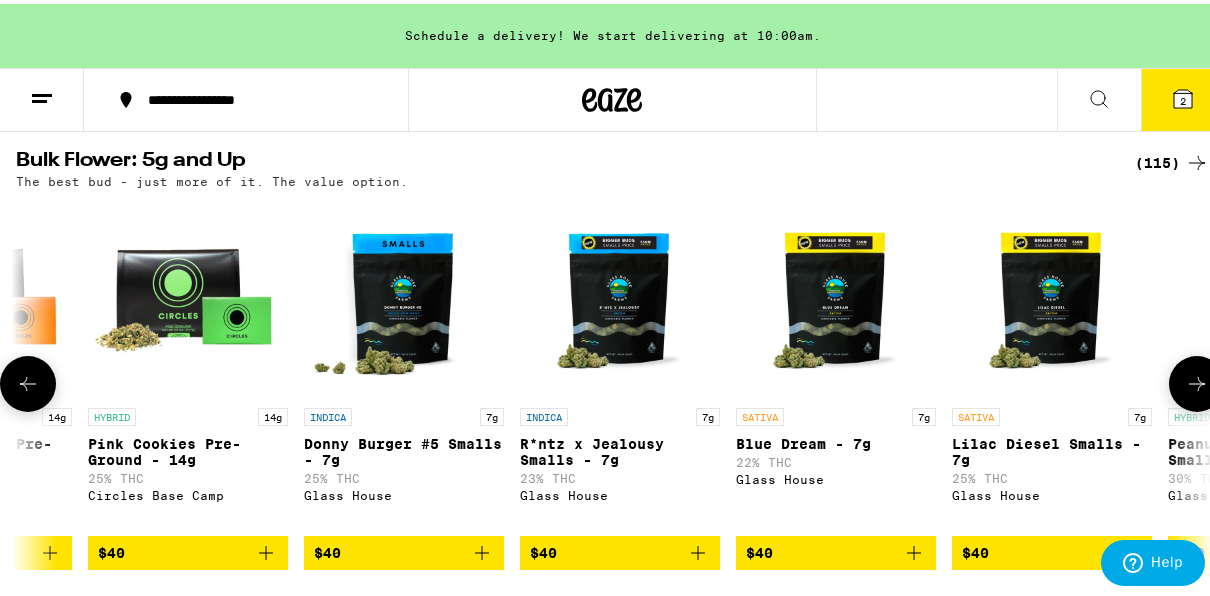 click 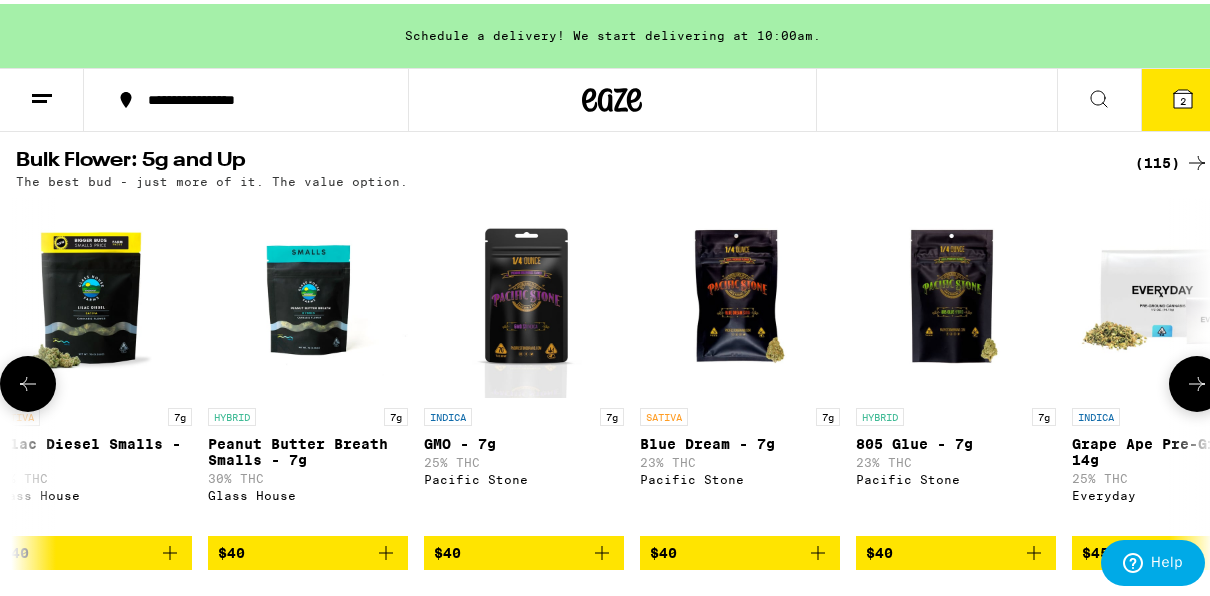 click 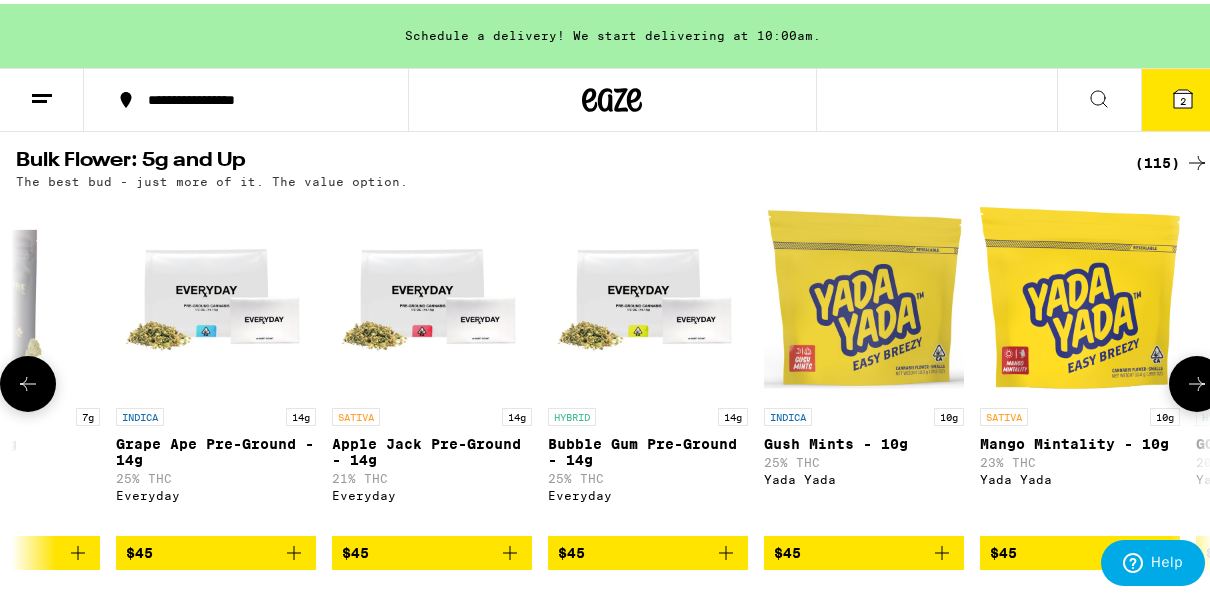 scroll, scrollTop: 0, scrollLeft: 7680, axis: horizontal 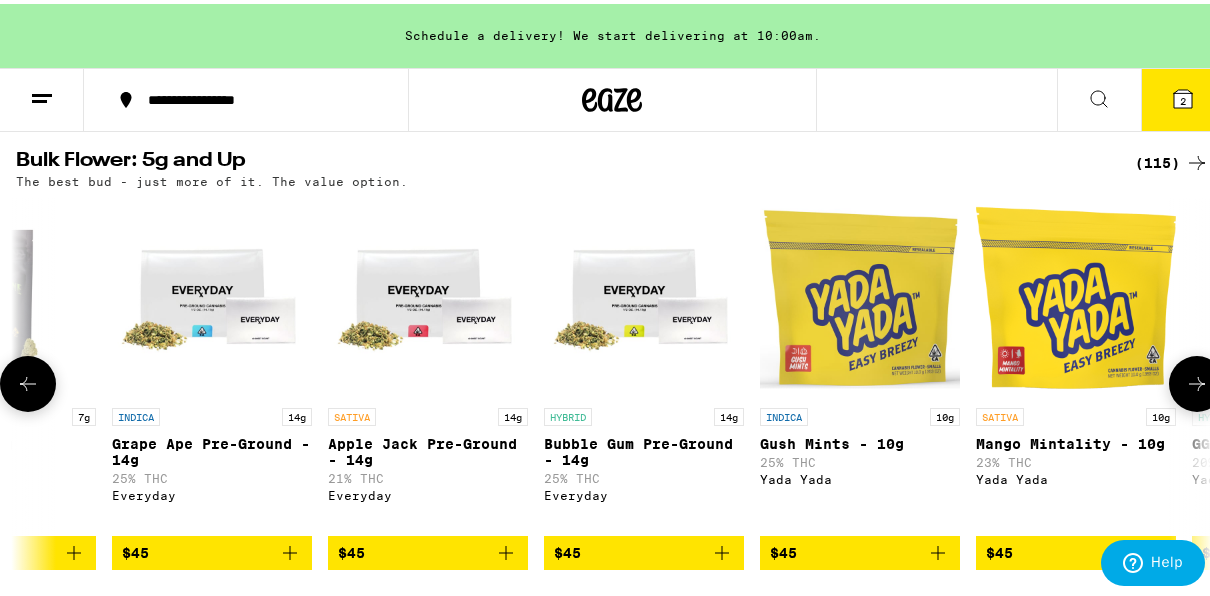 click 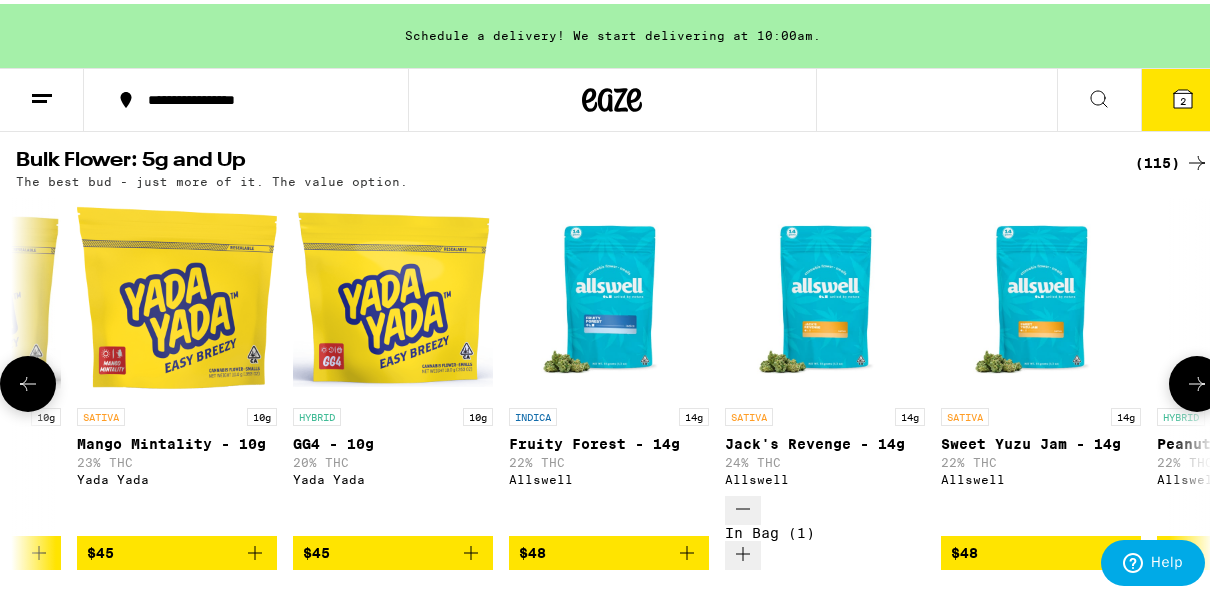 scroll, scrollTop: 0, scrollLeft: 8640, axis: horizontal 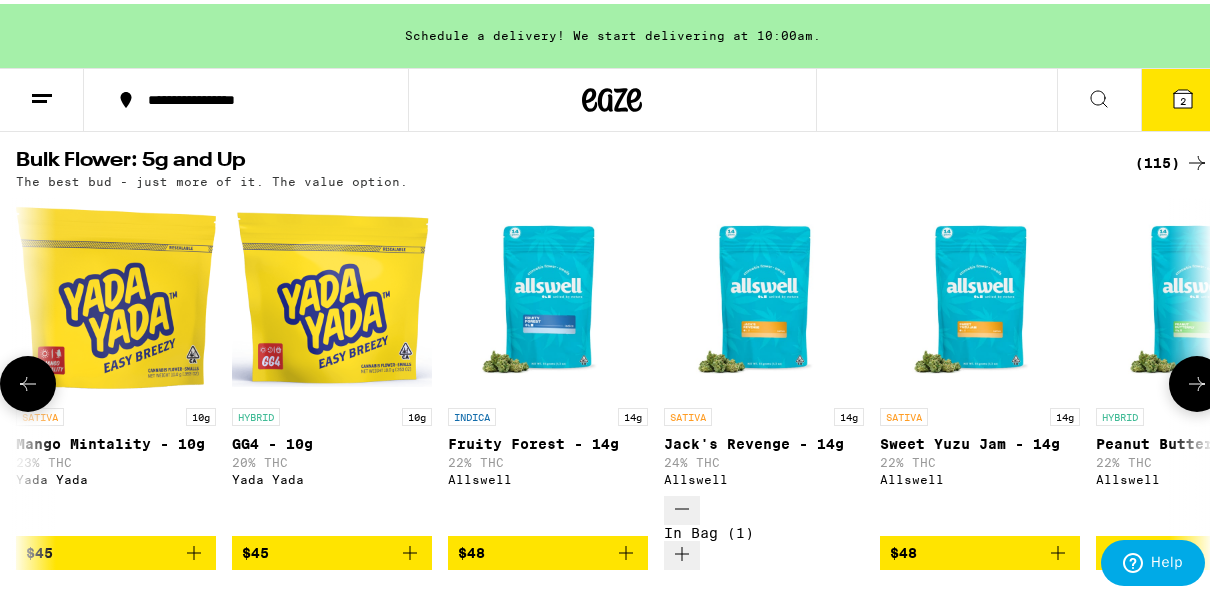 click 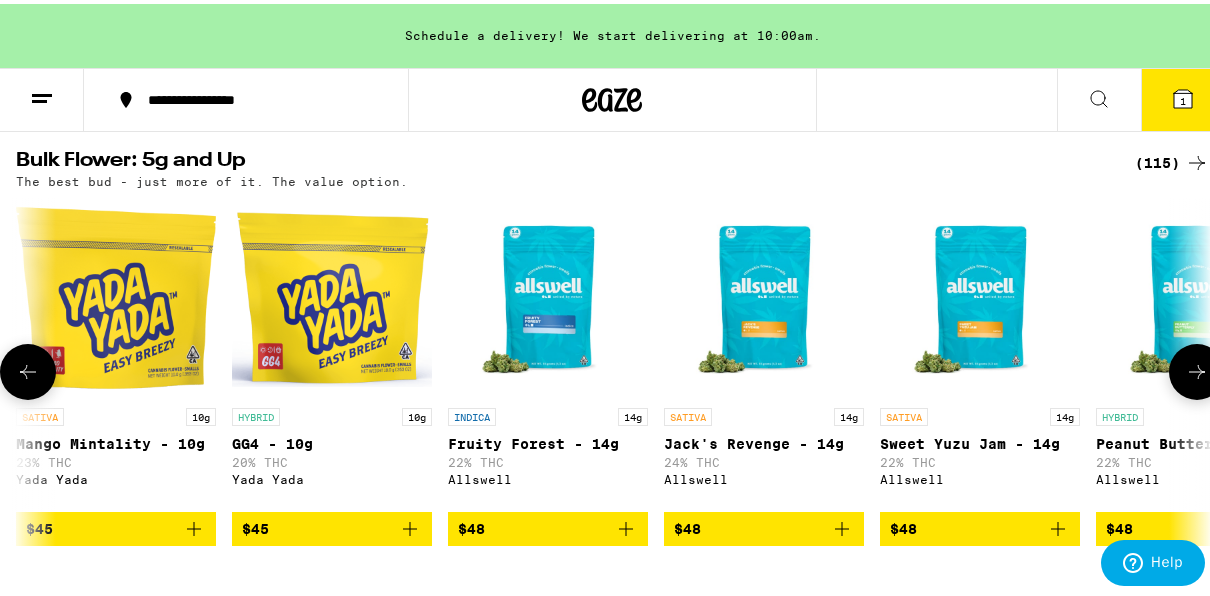 click at bounding box center (1197, 368) 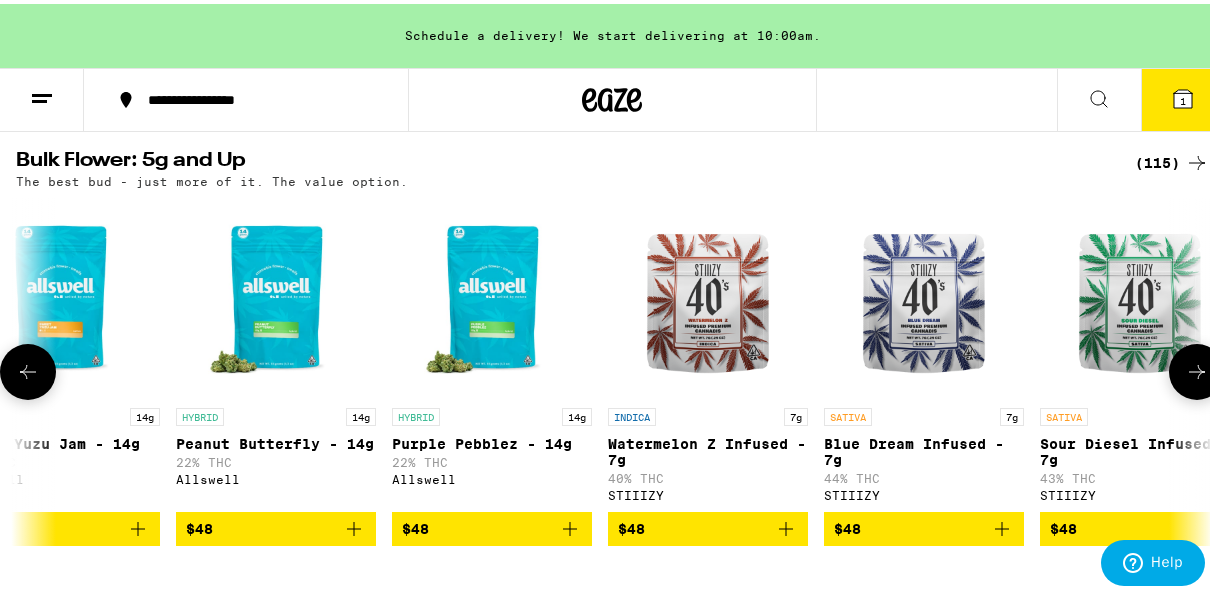 scroll, scrollTop: 0, scrollLeft: 9600, axis: horizontal 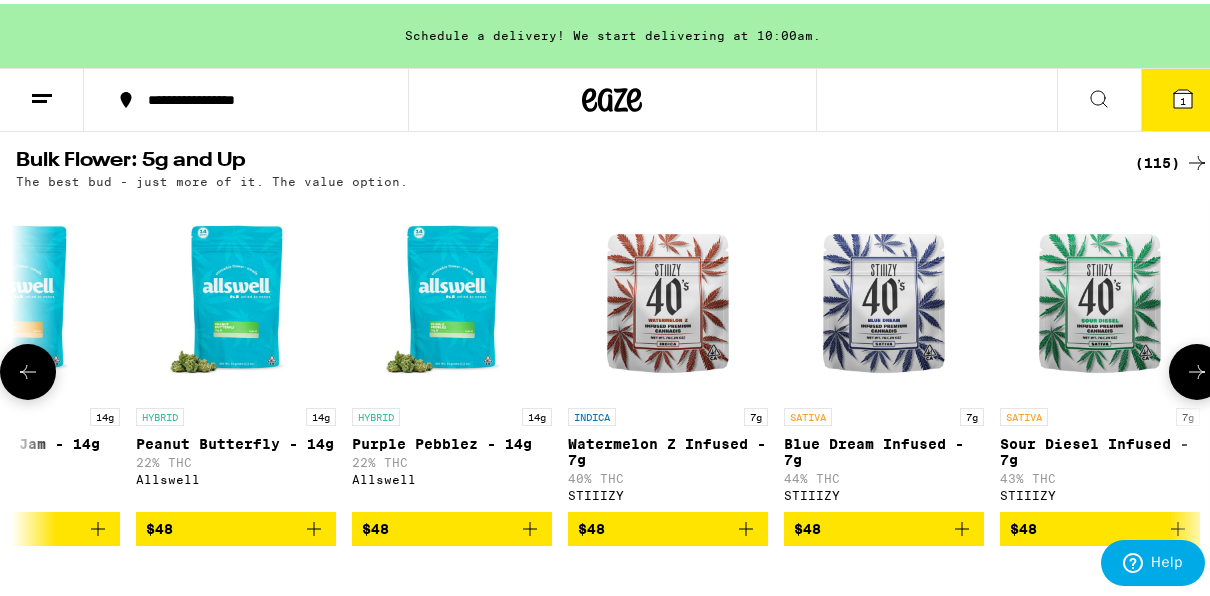 click at bounding box center (1197, 368) 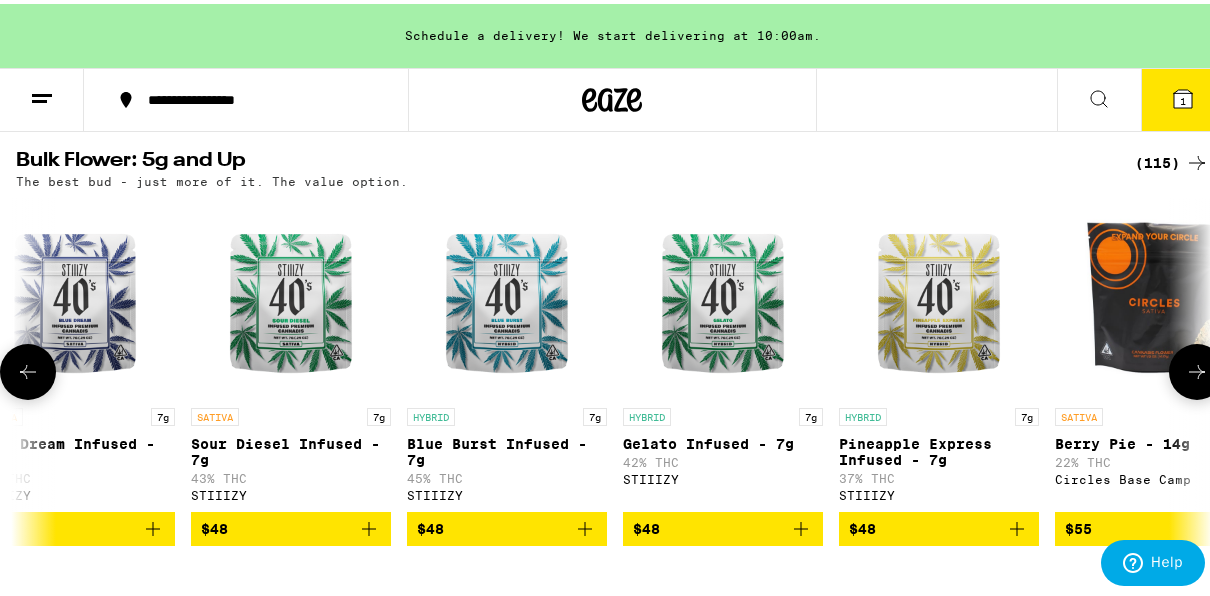scroll, scrollTop: 0, scrollLeft: 10560, axis: horizontal 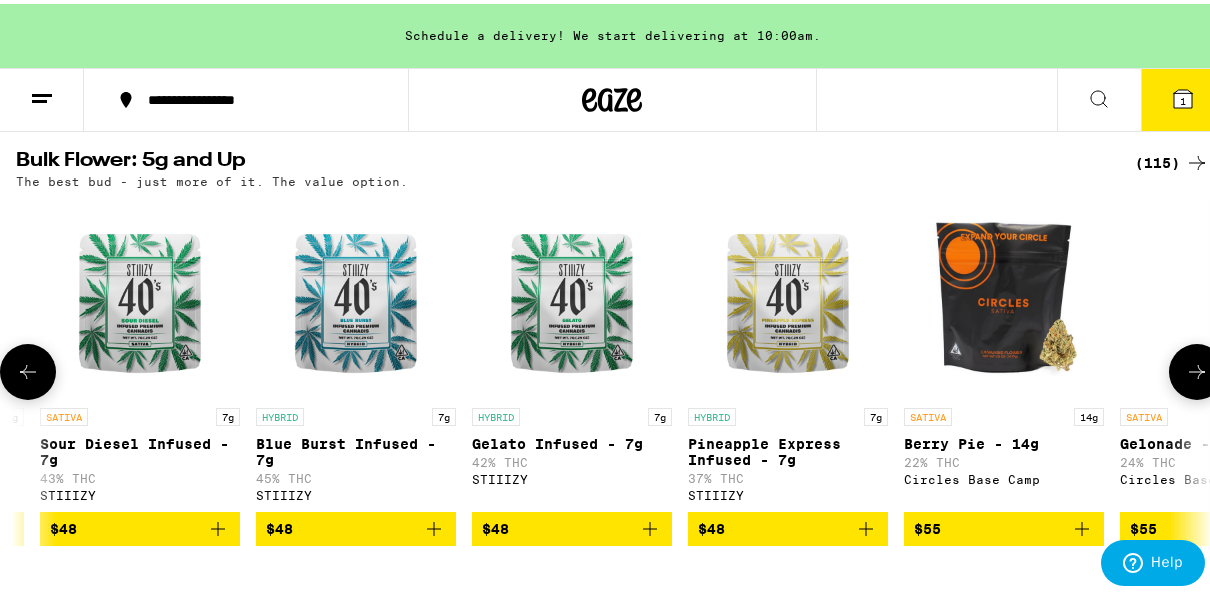 click at bounding box center [1197, 368] 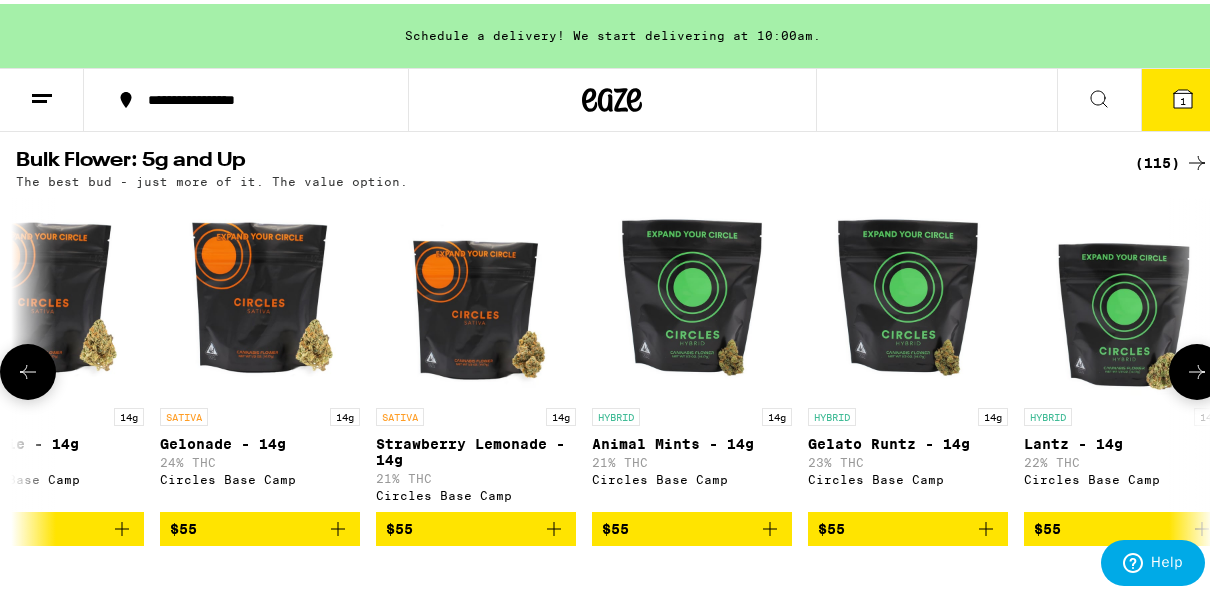 click at bounding box center [1197, 368] 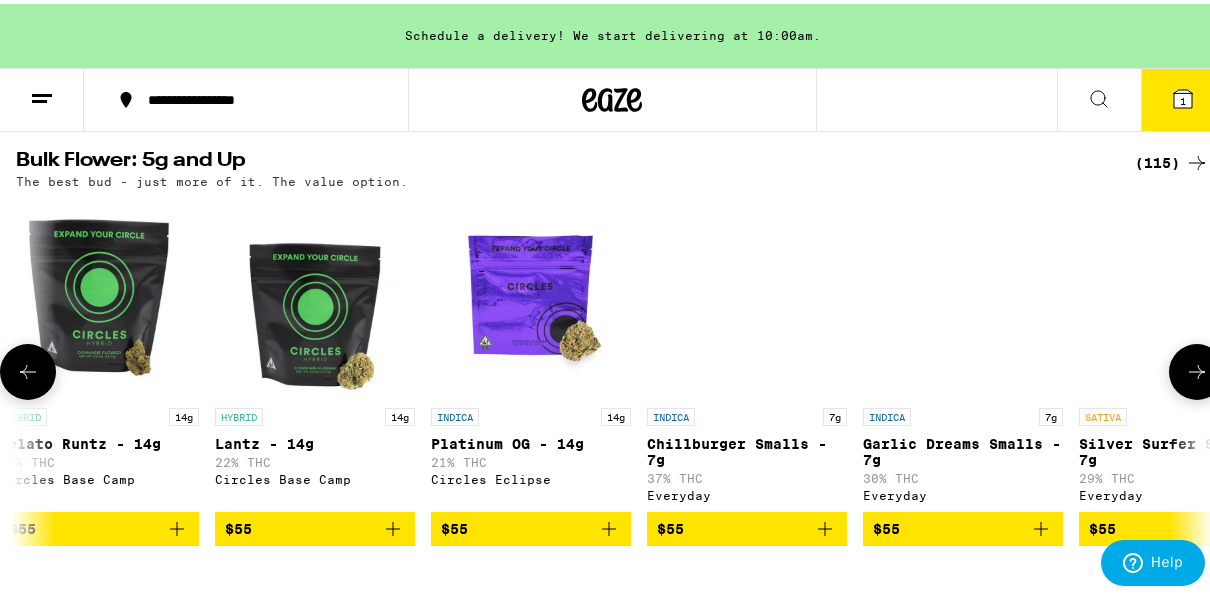 scroll, scrollTop: 0, scrollLeft: 12480, axis: horizontal 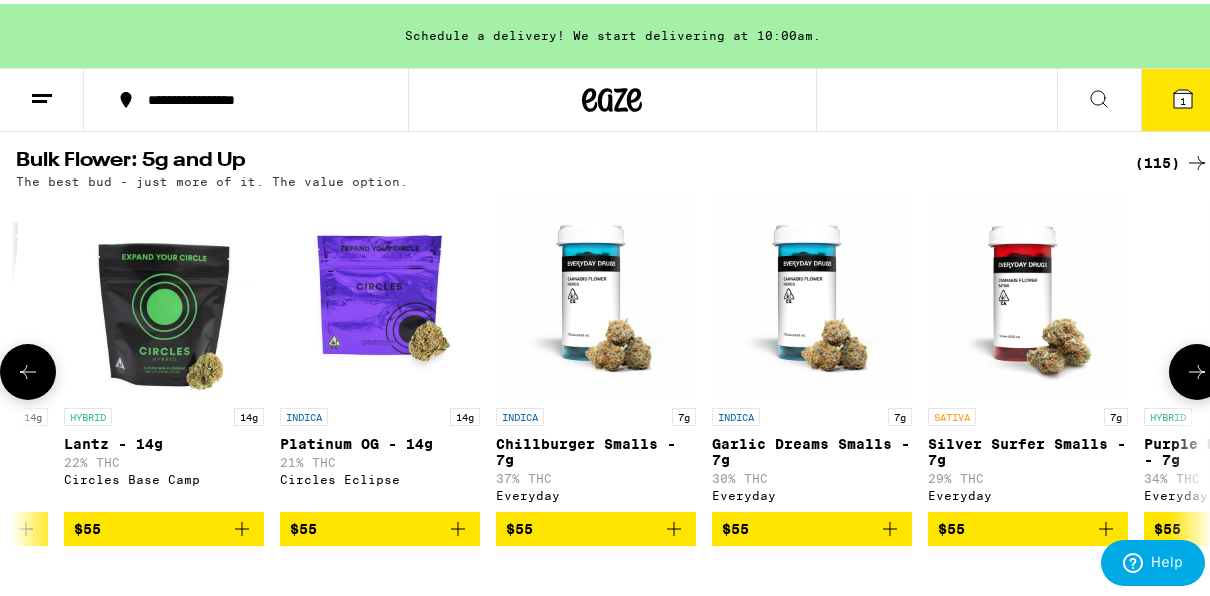 click at bounding box center (1197, 368) 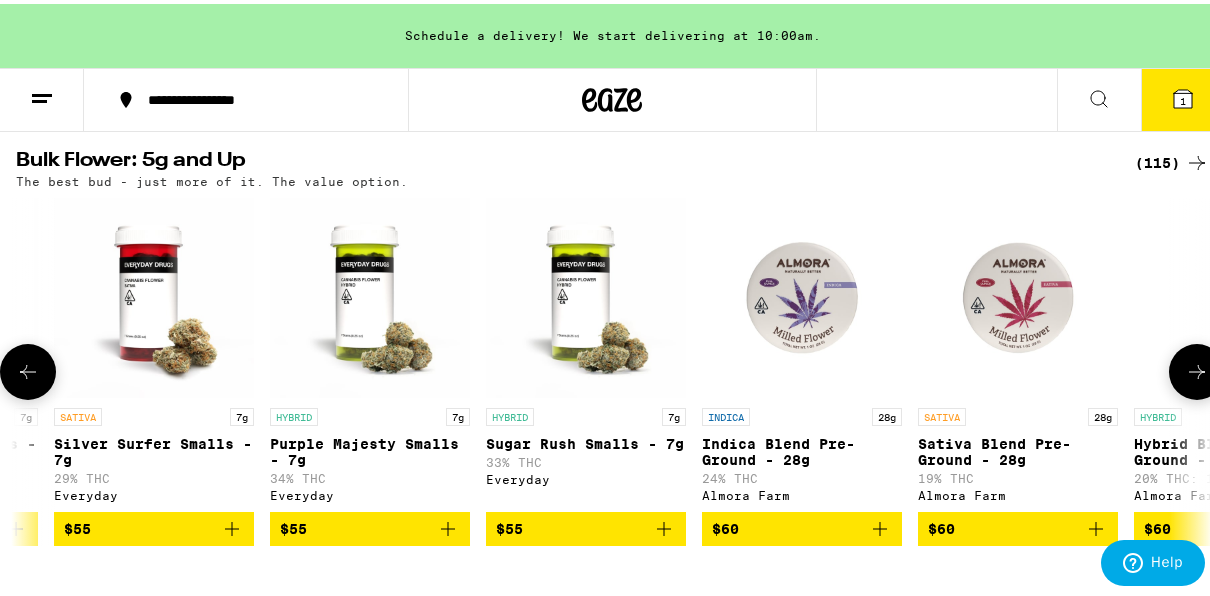 click at bounding box center (1197, 368) 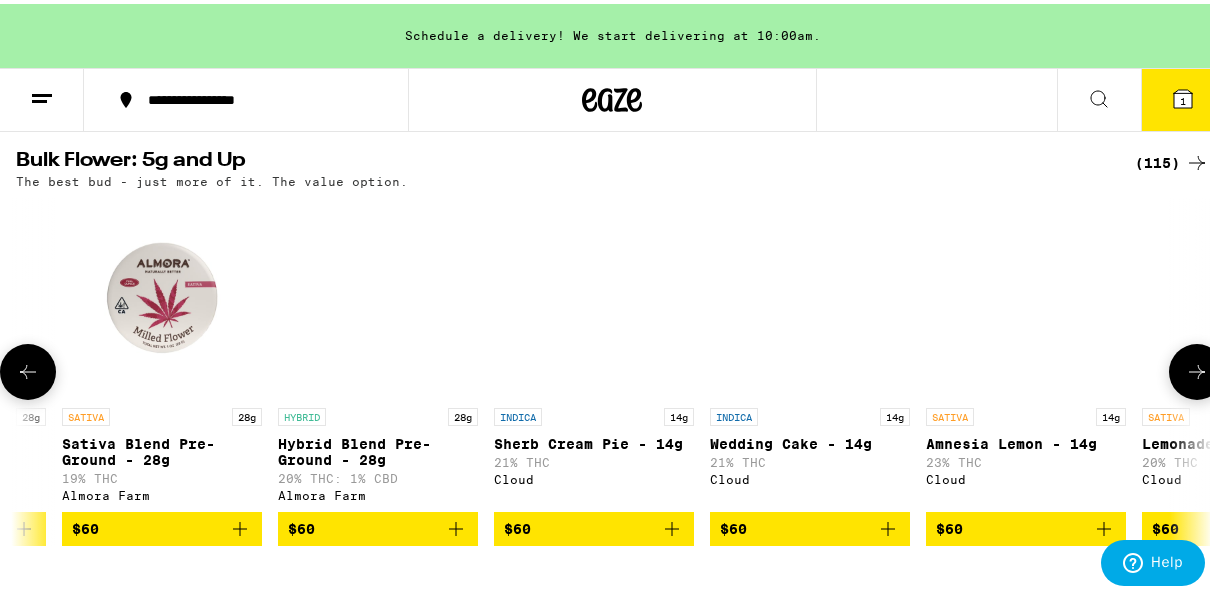 scroll, scrollTop: 0, scrollLeft: 14314, axis: horizontal 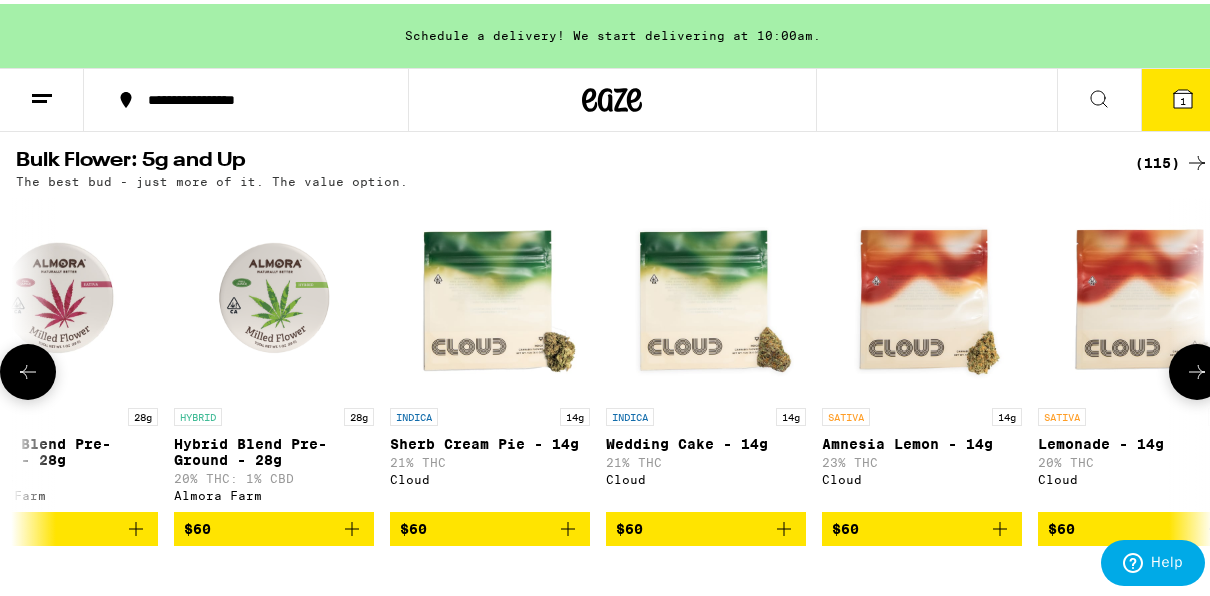 click at bounding box center (1197, 368) 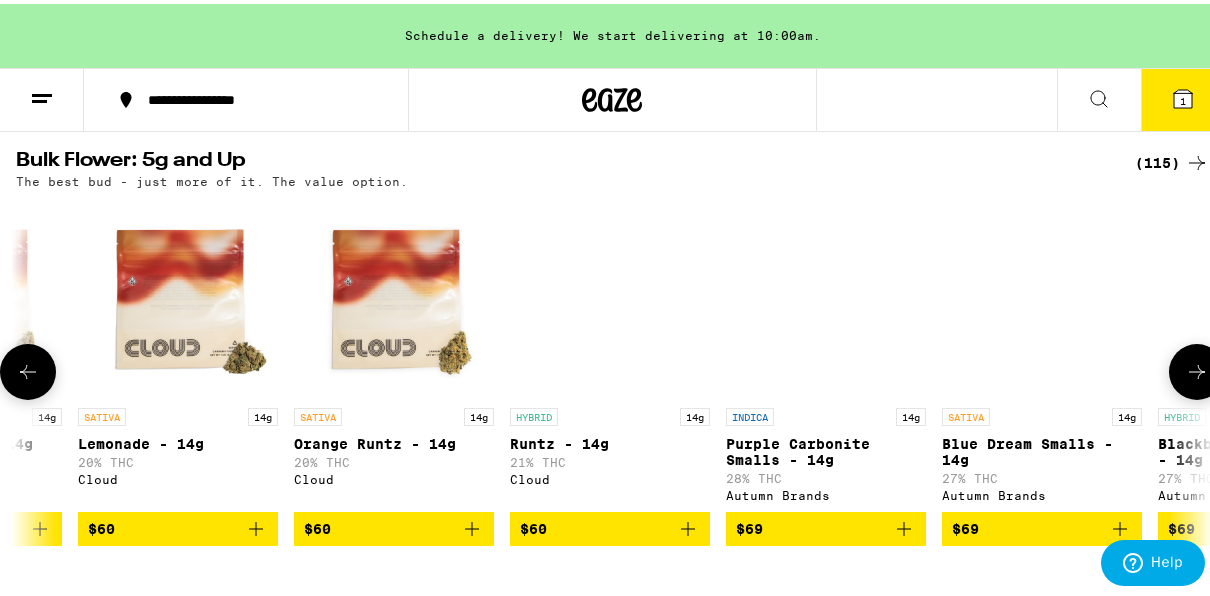 click at bounding box center [1197, 368] 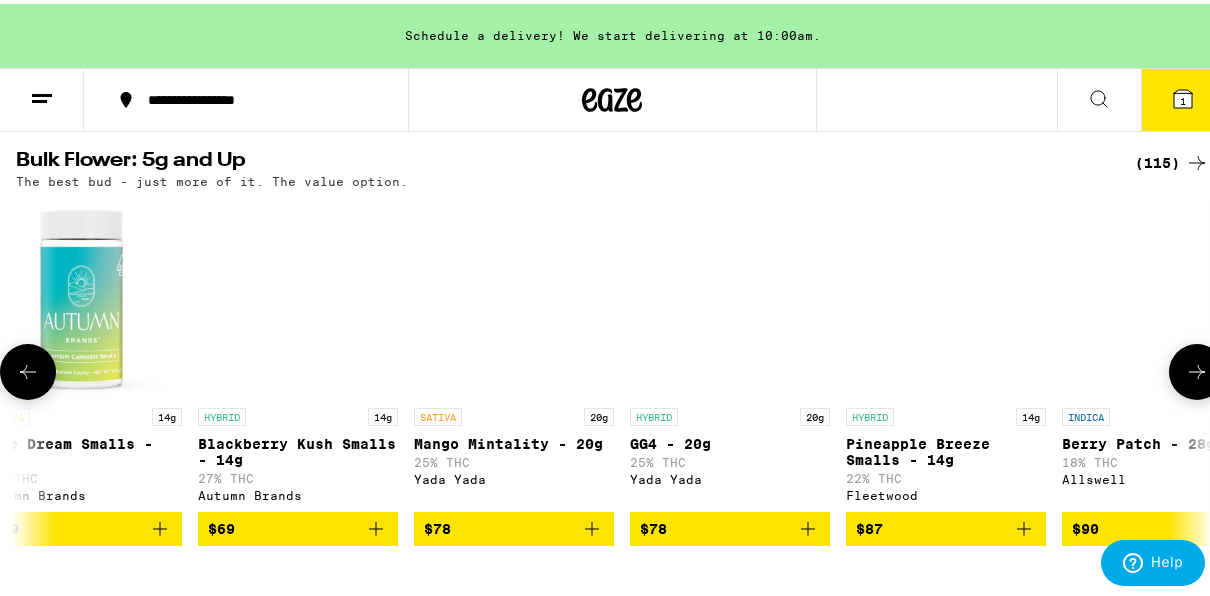 click at bounding box center [1197, 368] 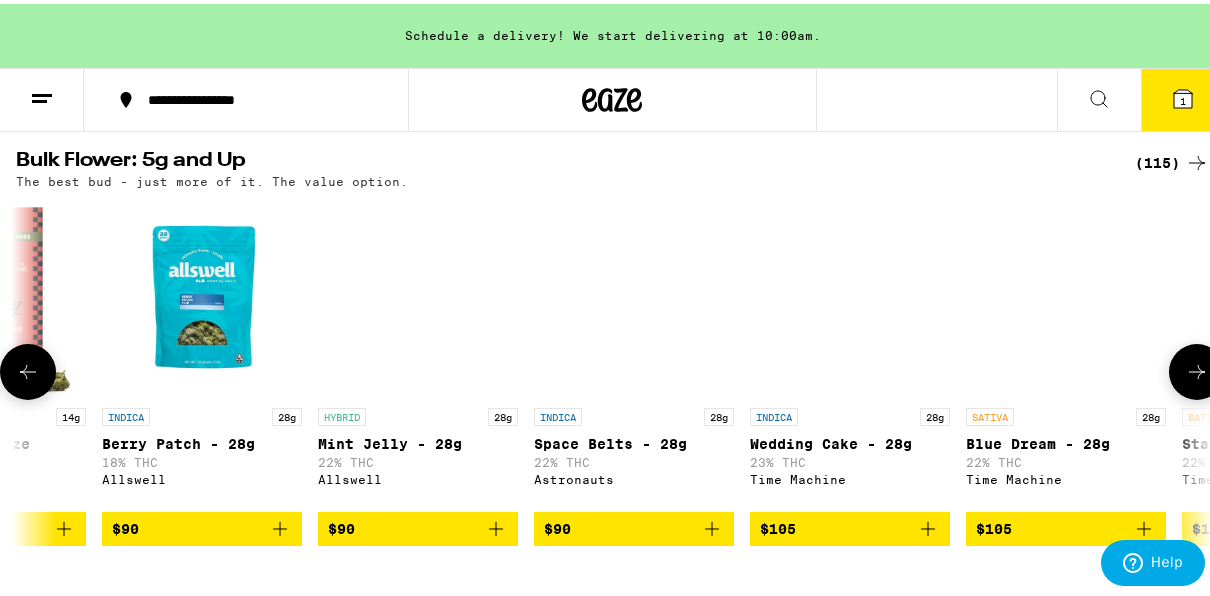 click at bounding box center (1197, 368) 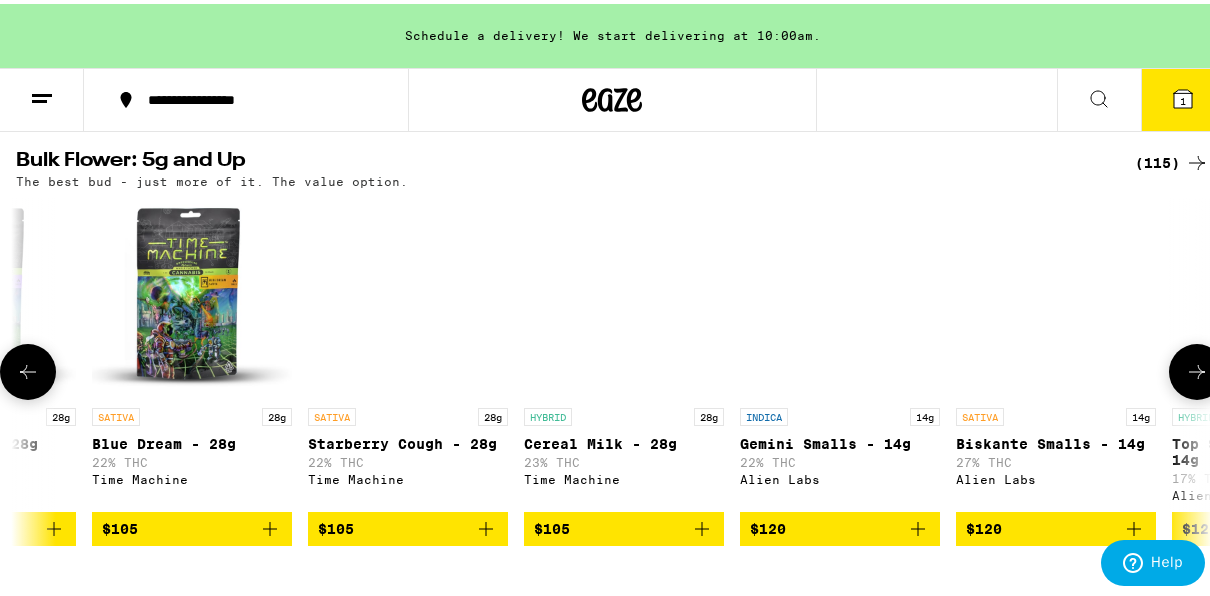 scroll, scrollTop: 0, scrollLeft: 18154, axis: horizontal 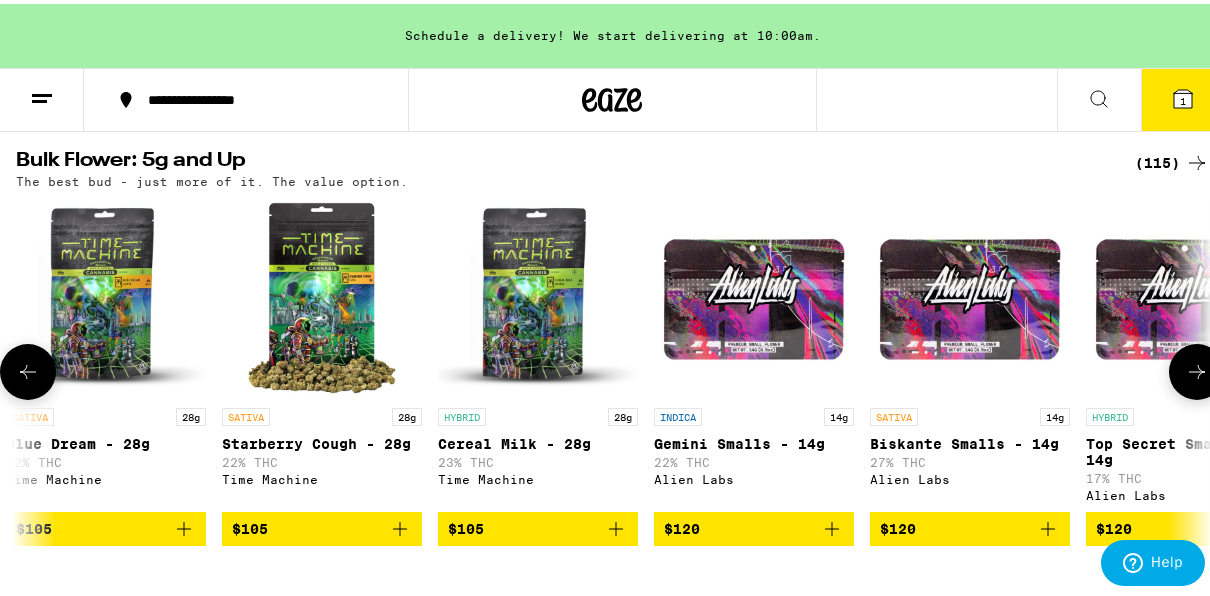 click at bounding box center (1197, 368) 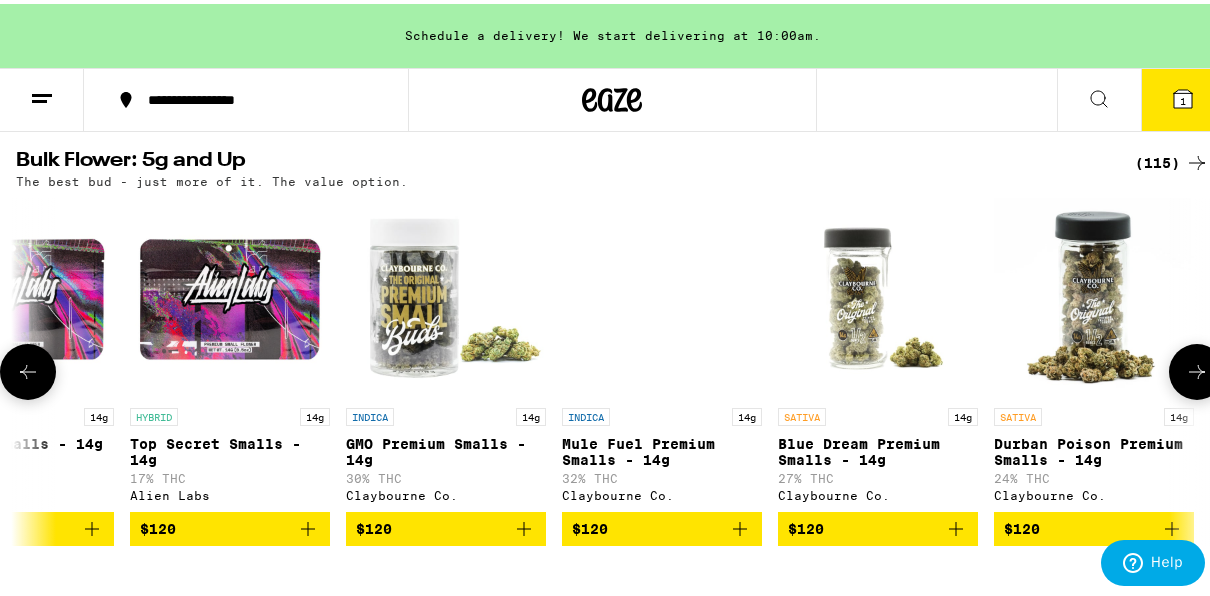 scroll, scrollTop: 0, scrollLeft: 19114, axis: horizontal 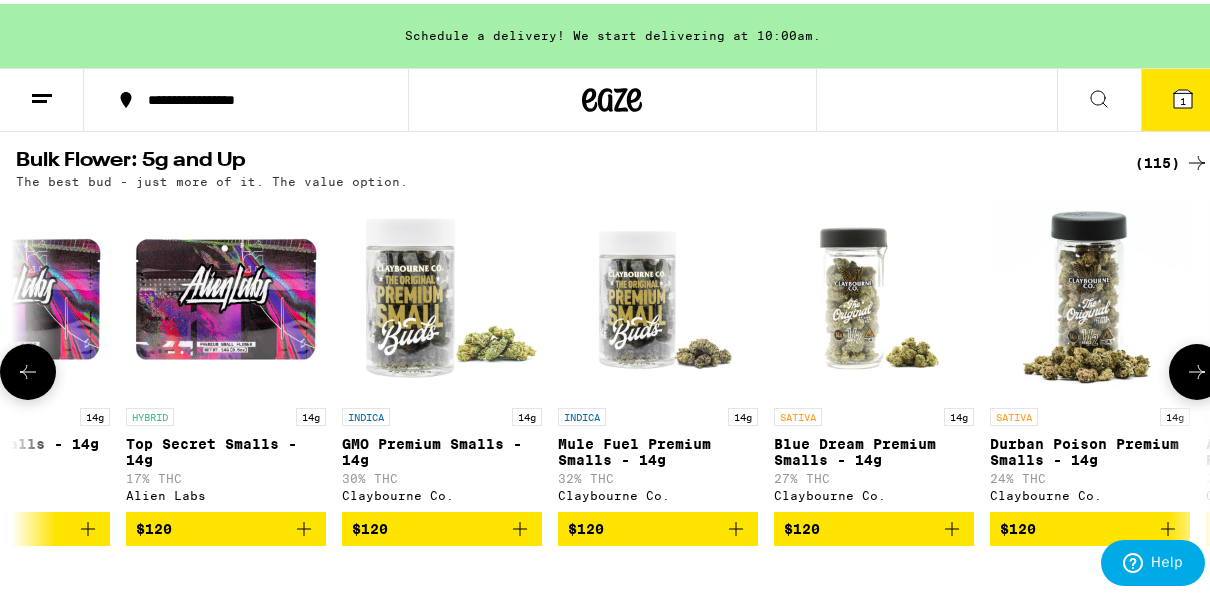 click at bounding box center [1197, 368] 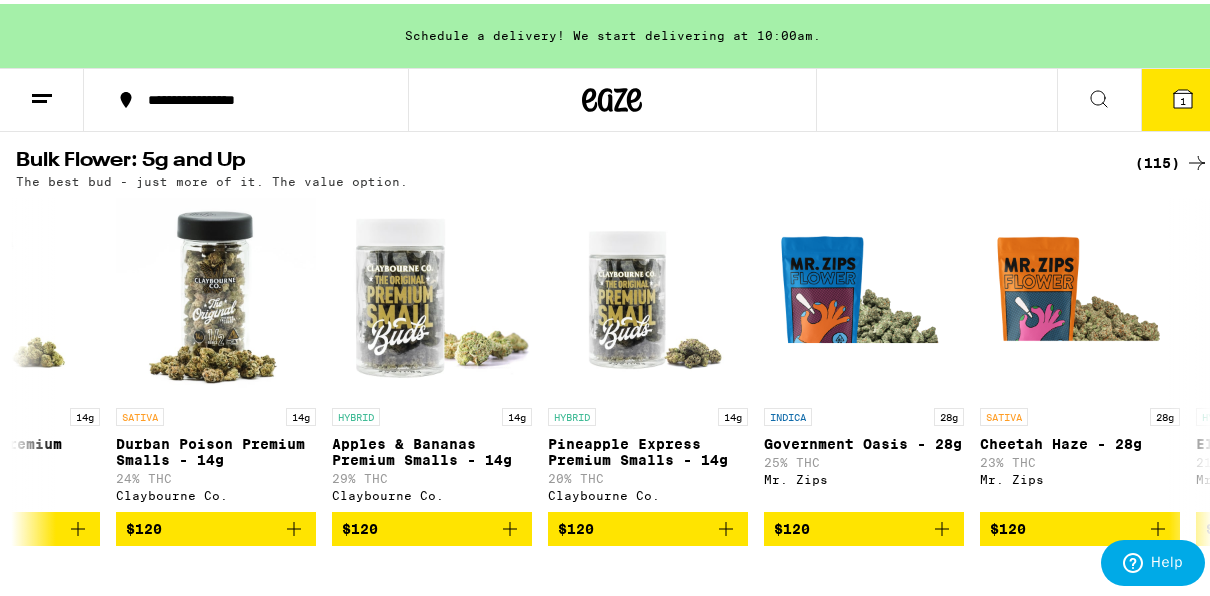 scroll, scrollTop: 0, scrollLeft: 20074, axis: horizontal 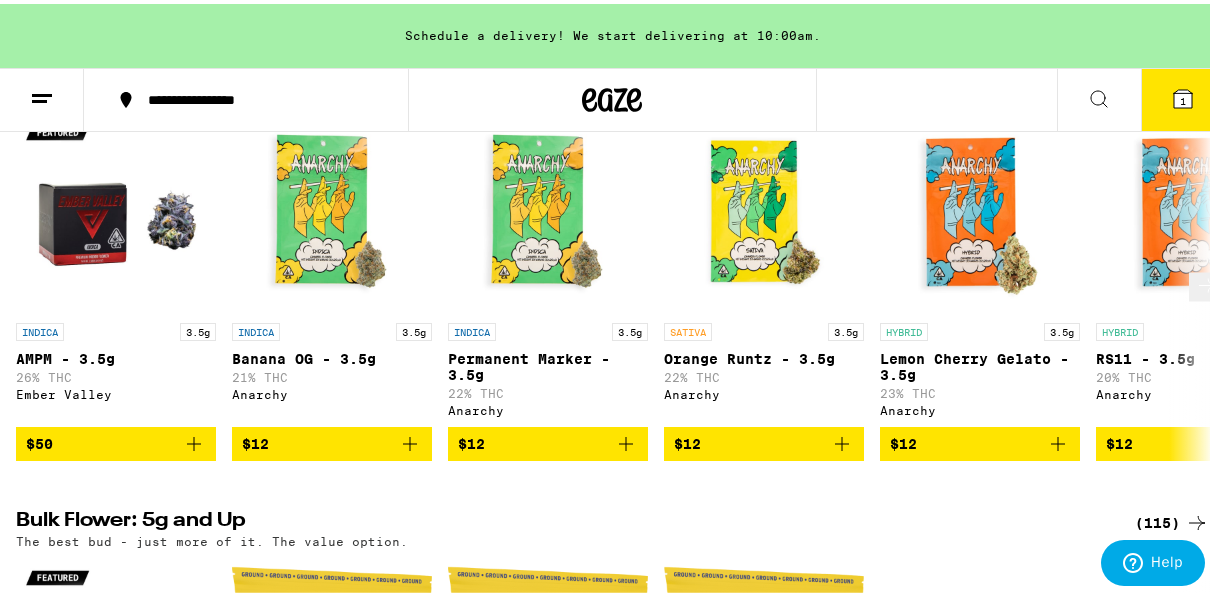 click 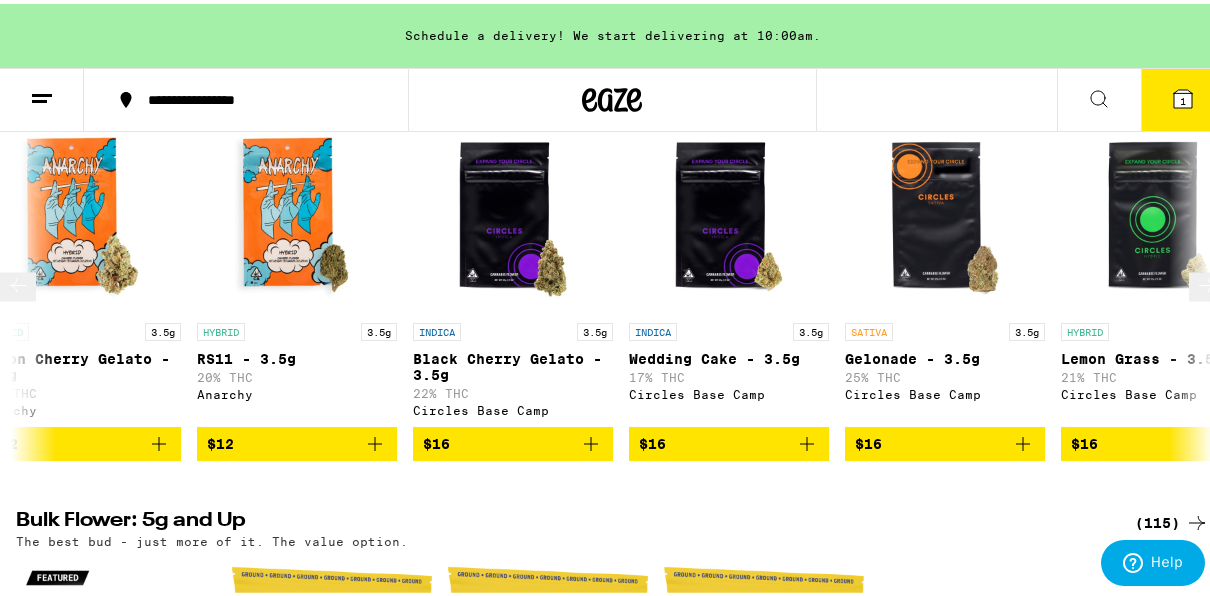 scroll, scrollTop: 0, scrollLeft: 960, axis: horizontal 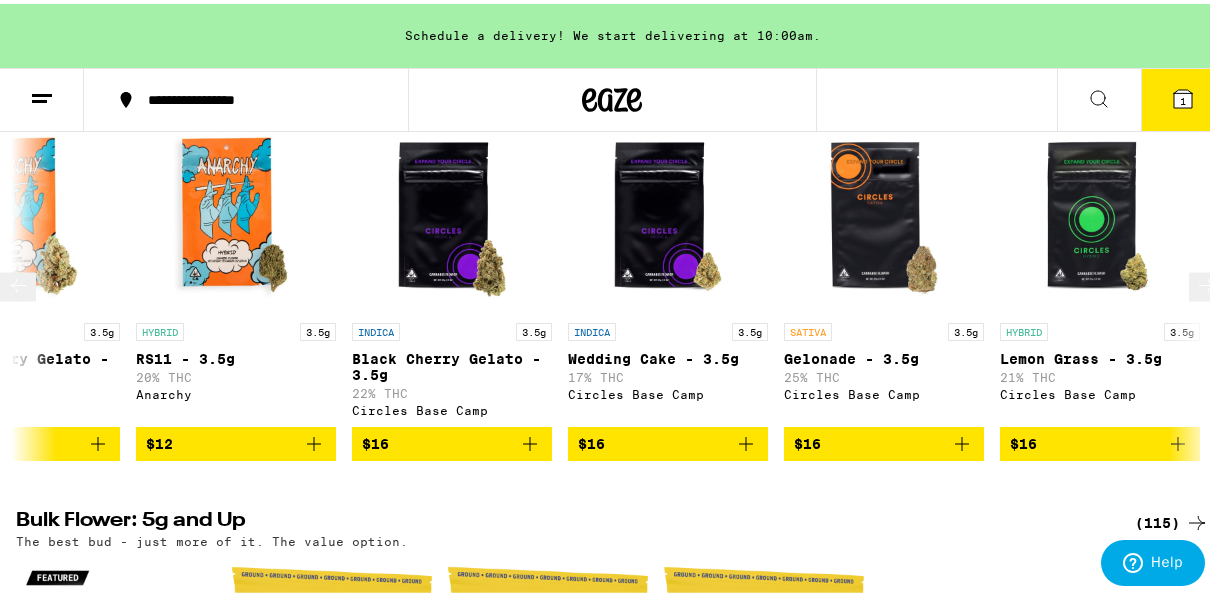 click 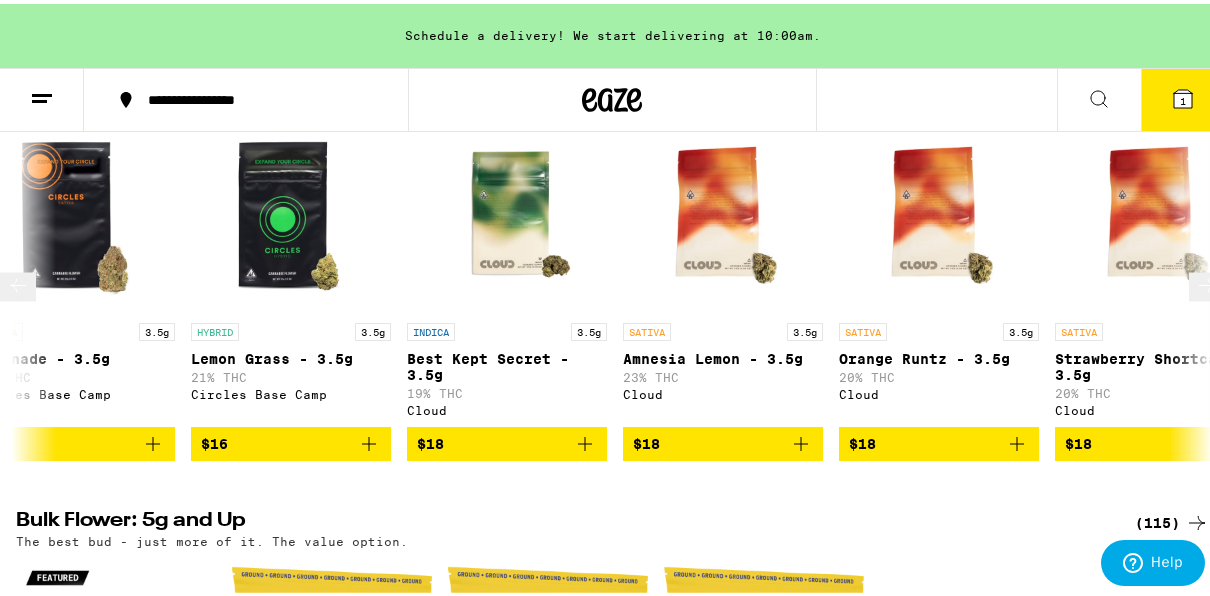 scroll, scrollTop: 0, scrollLeft: 1920, axis: horizontal 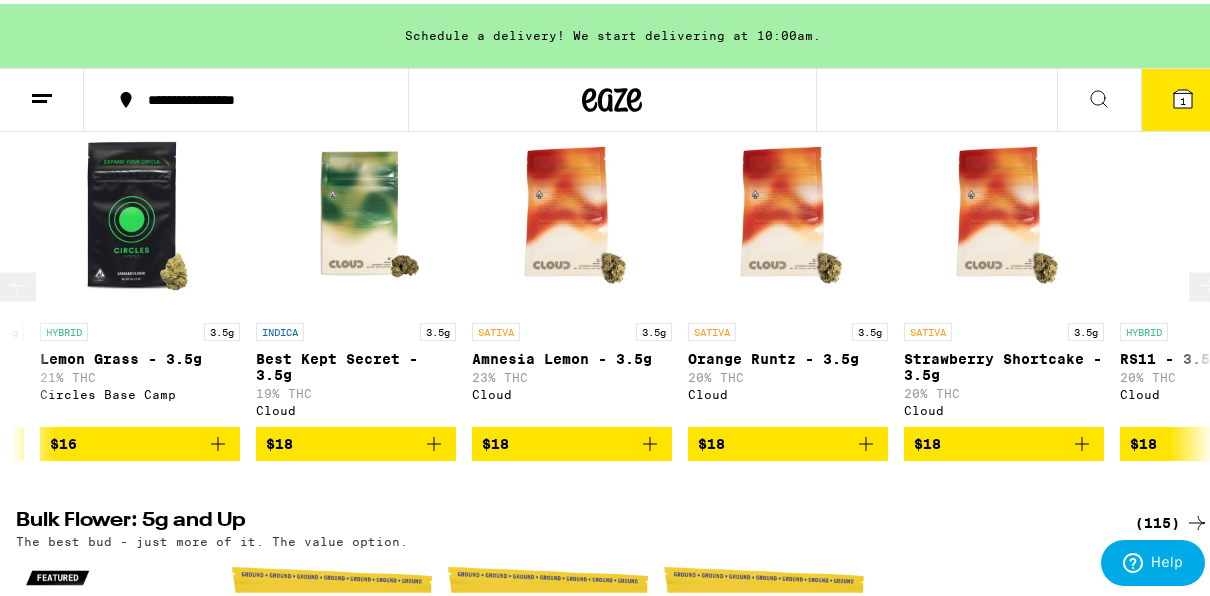click 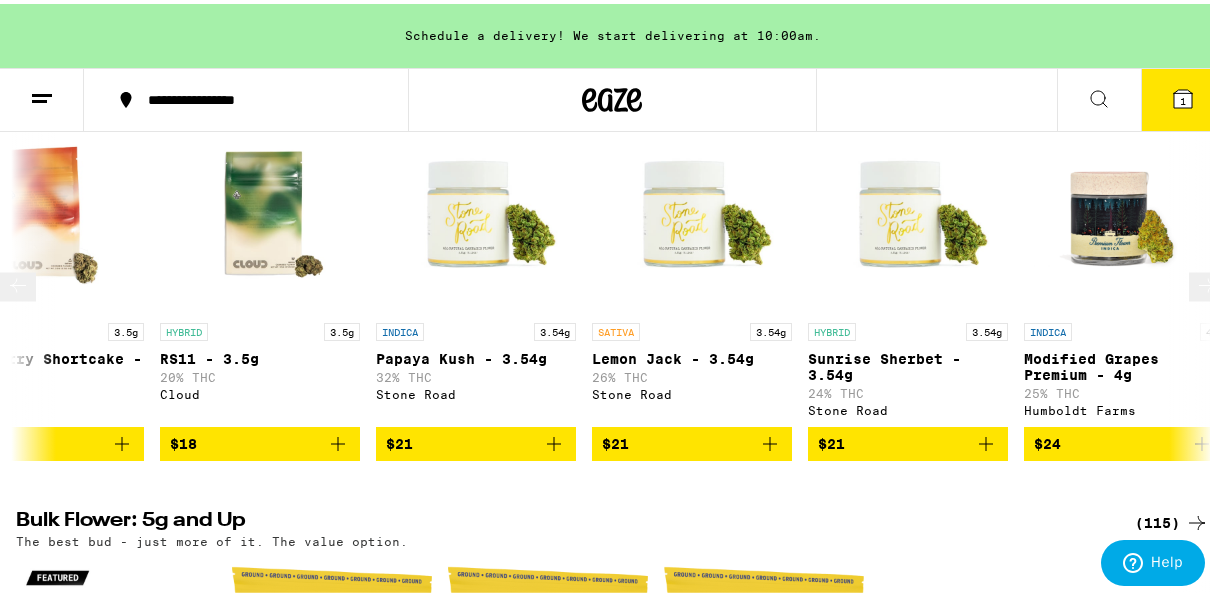 click 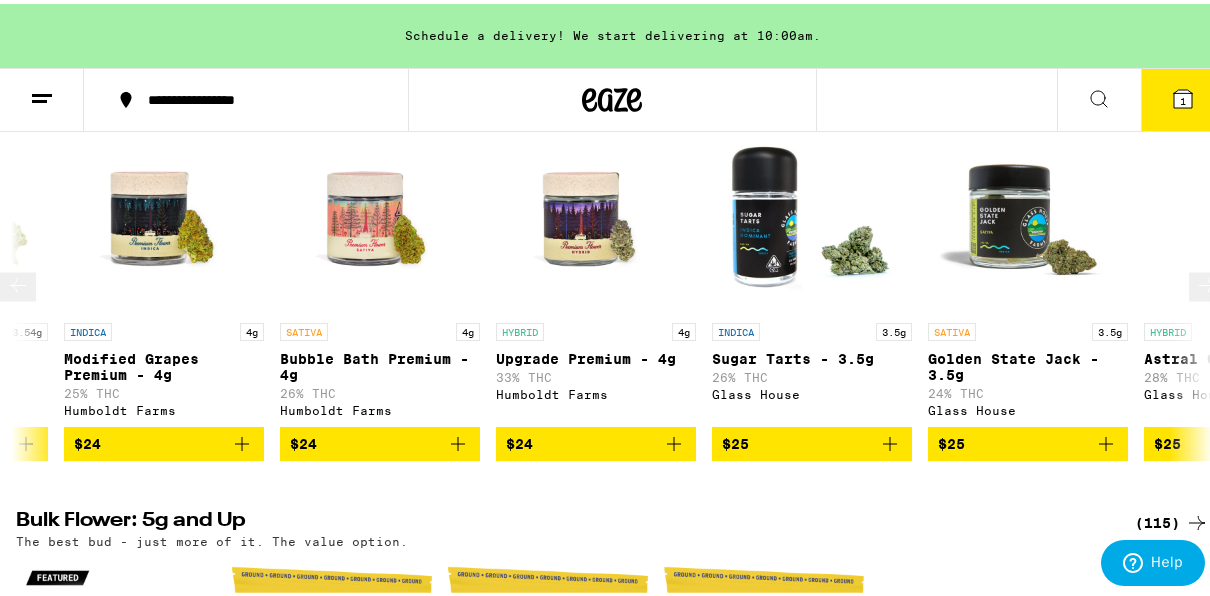 click 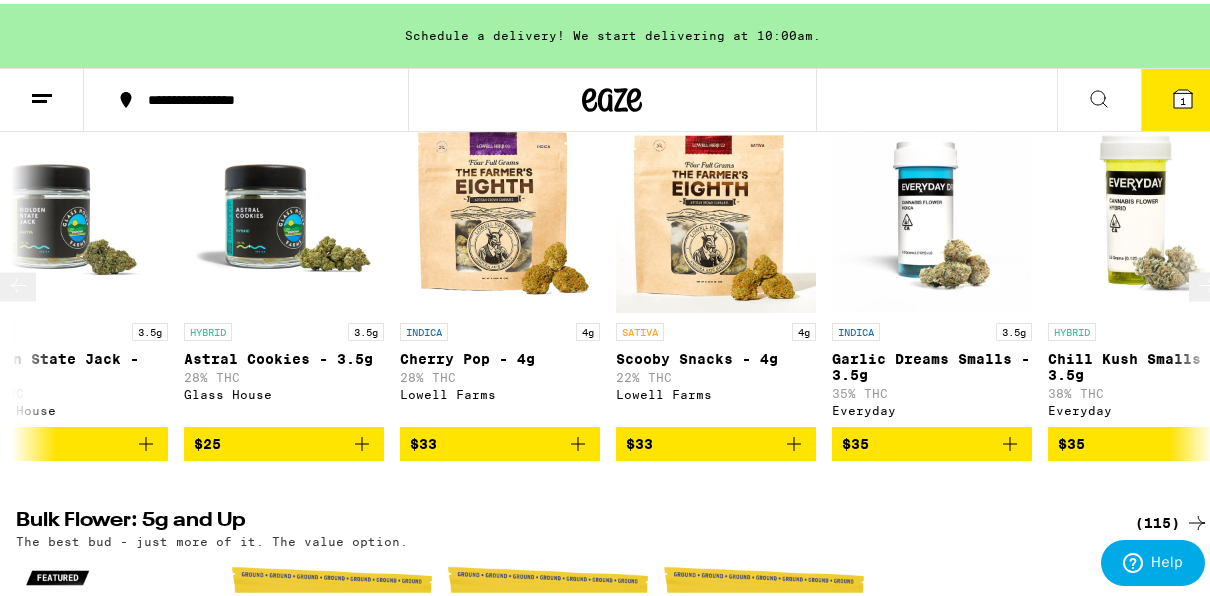 click 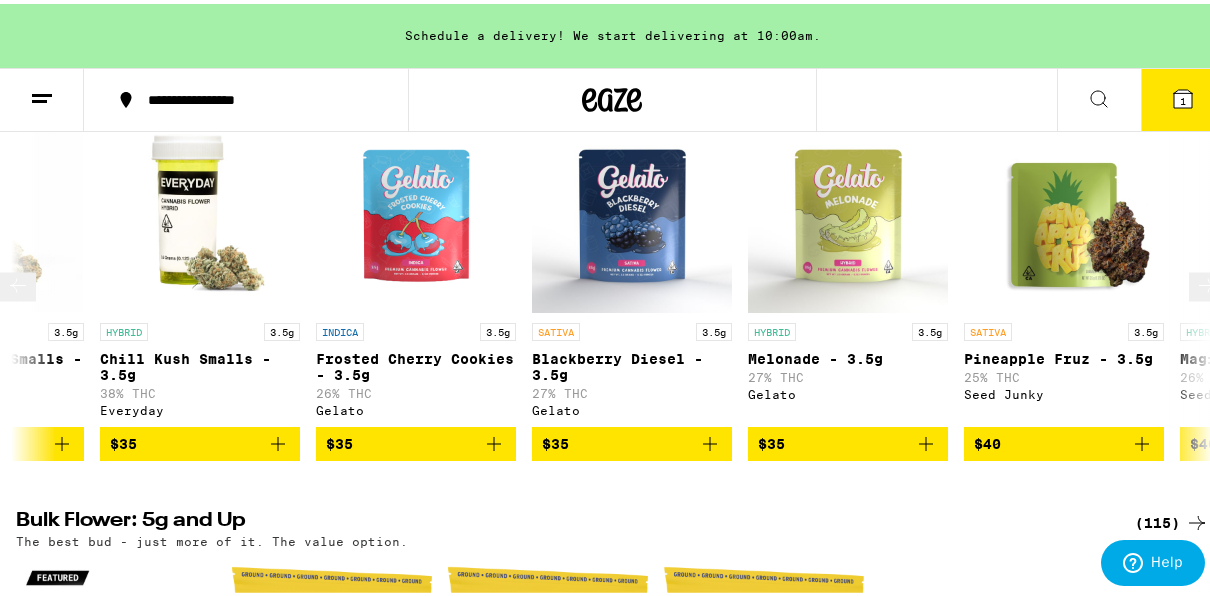 scroll, scrollTop: 0, scrollLeft: 5760, axis: horizontal 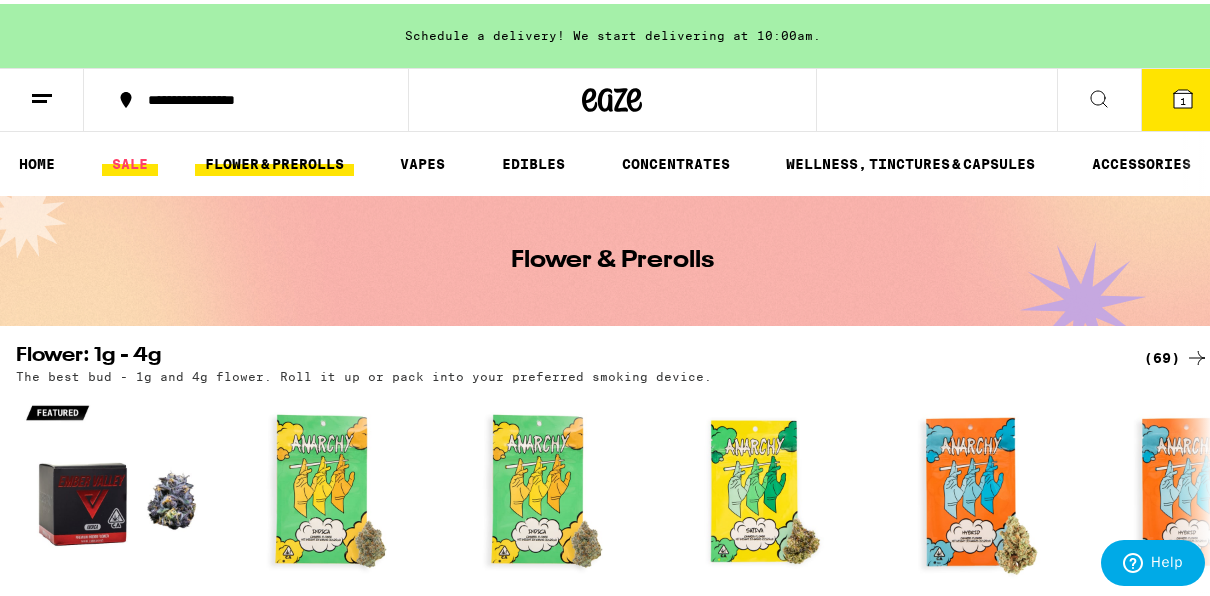 click on "SALE" at bounding box center (130, 160) 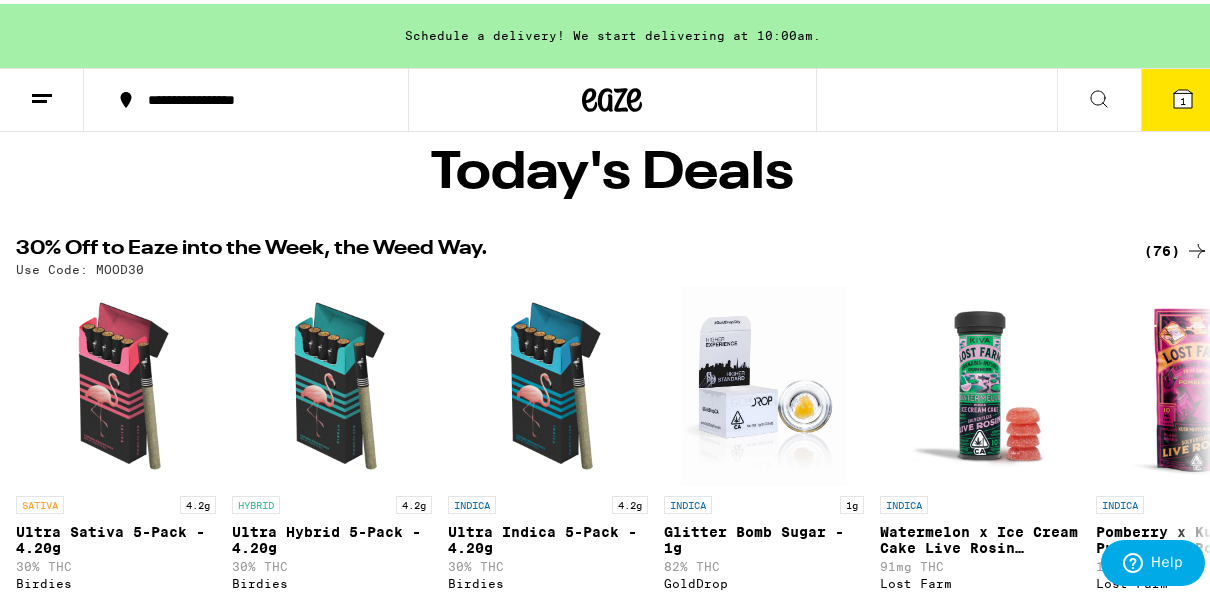 scroll, scrollTop: 80, scrollLeft: 0, axis: vertical 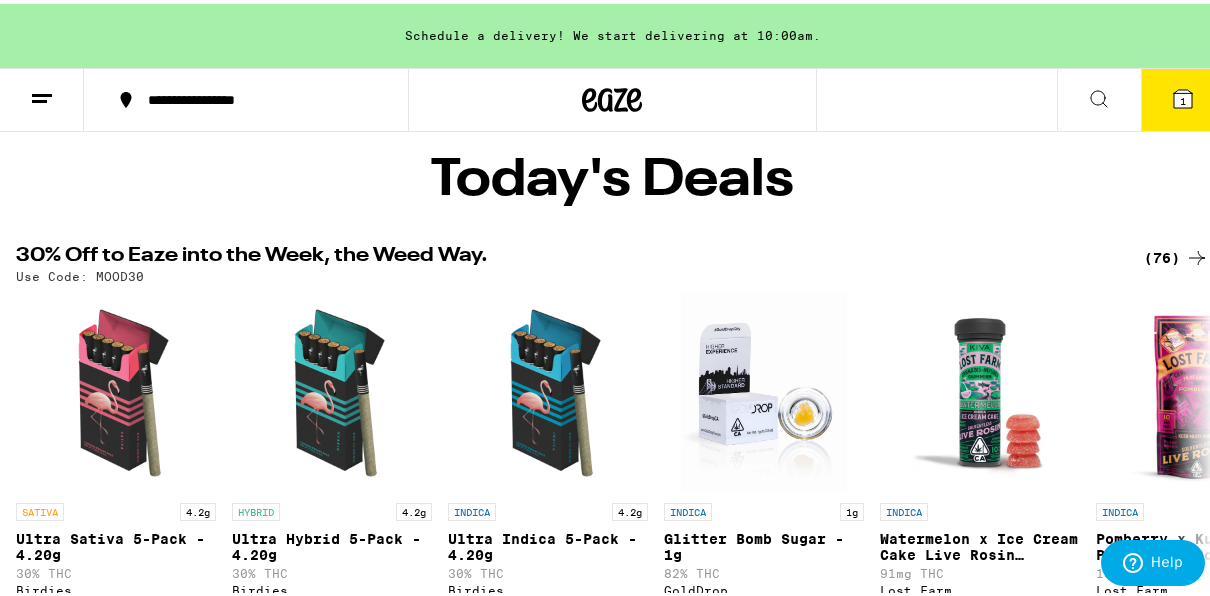 click on "(76)" at bounding box center (1176, 254) 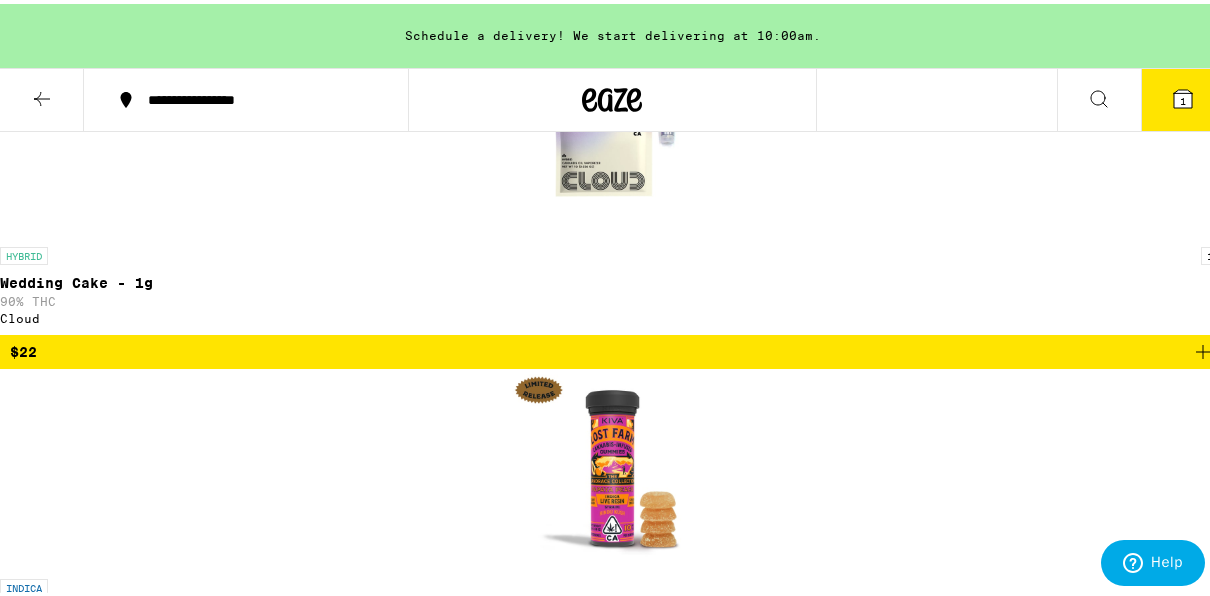 scroll, scrollTop: 6920, scrollLeft: 0, axis: vertical 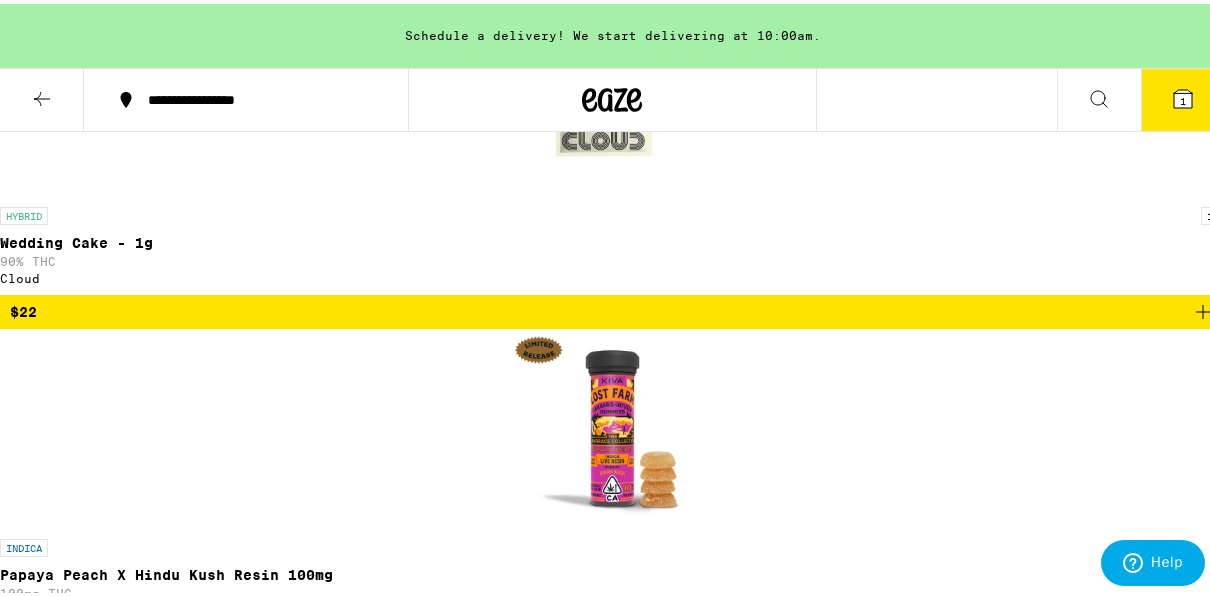 click on "1" at bounding box center [1183, 97] 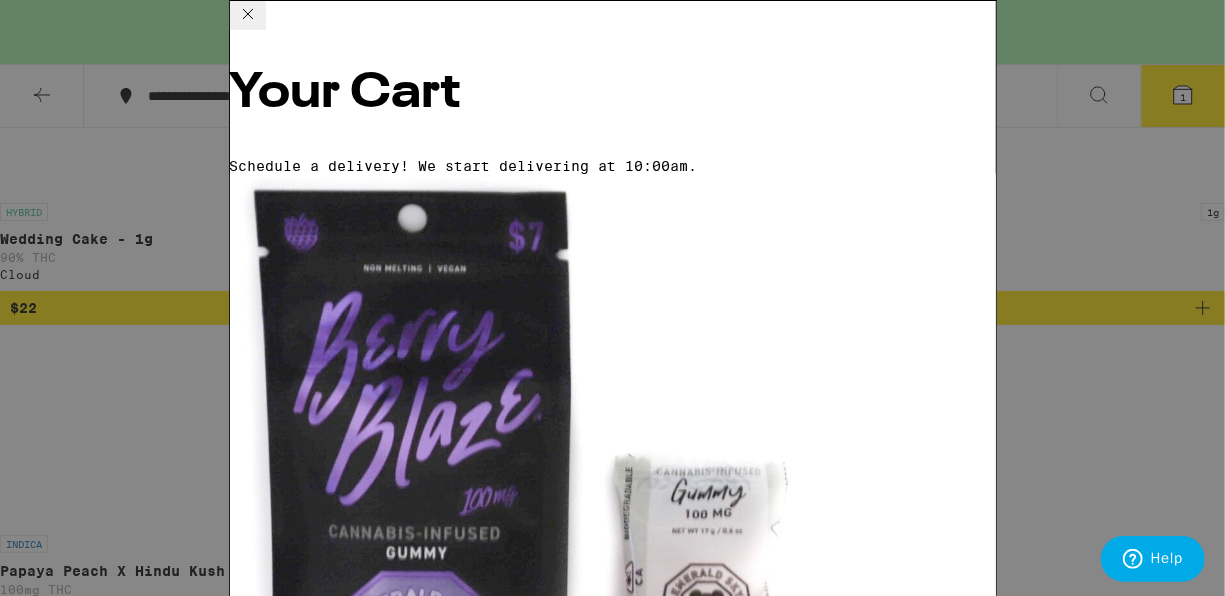 click 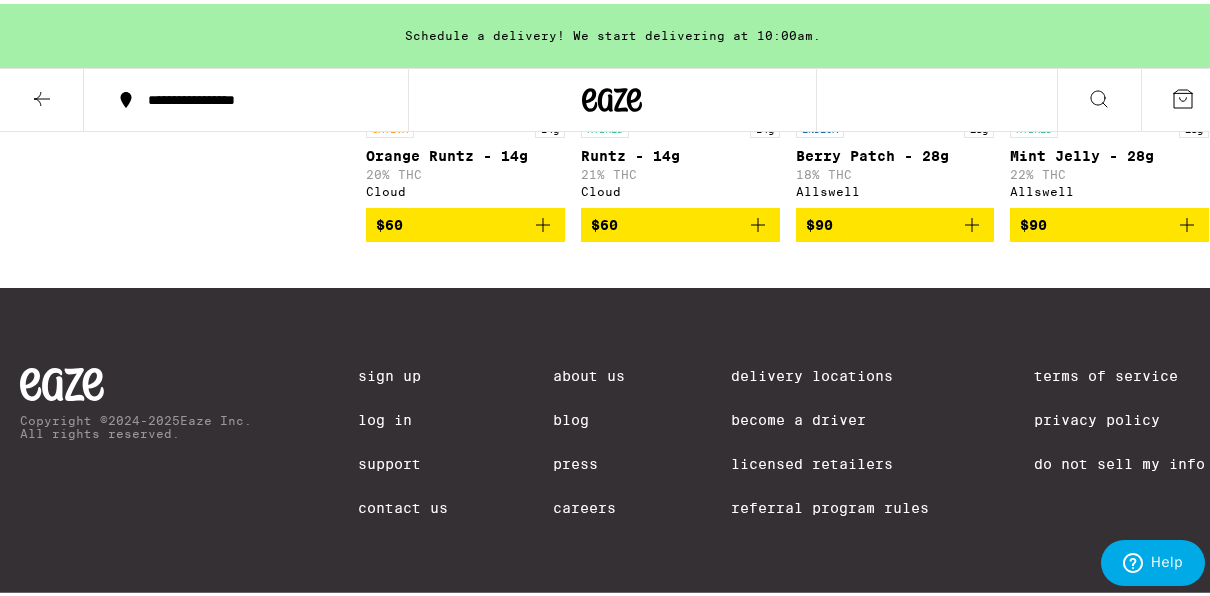 scroll, scrollTop: 6920, scrollLeft: 0, axis: vertical 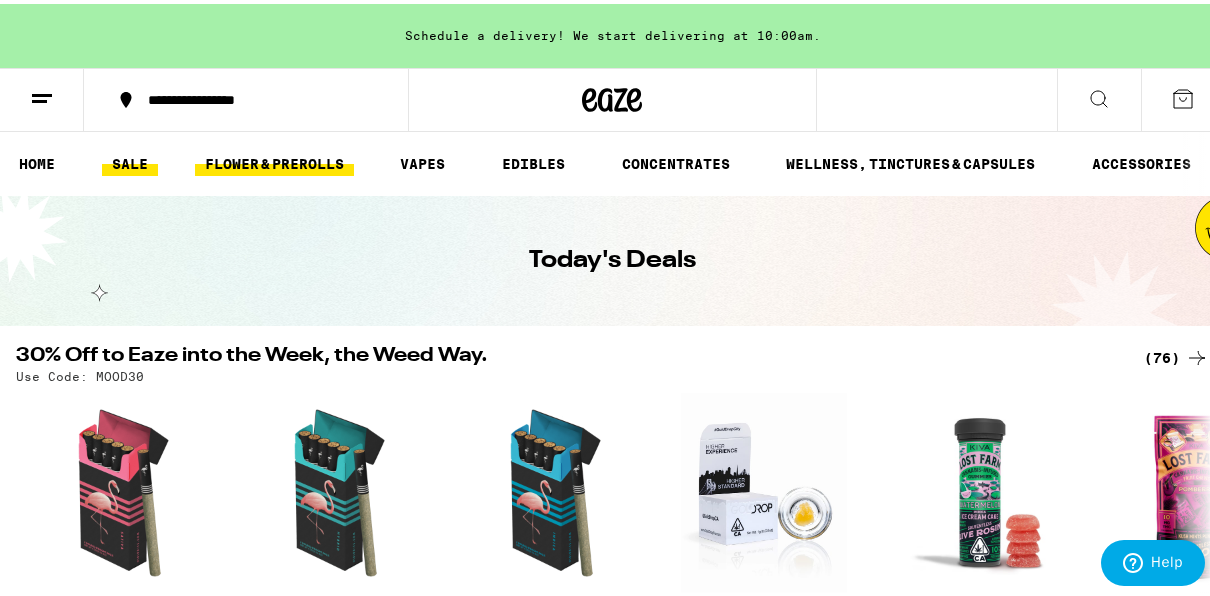 click on "FLOWER & PREROLLS" at bounding box center (274, 160) 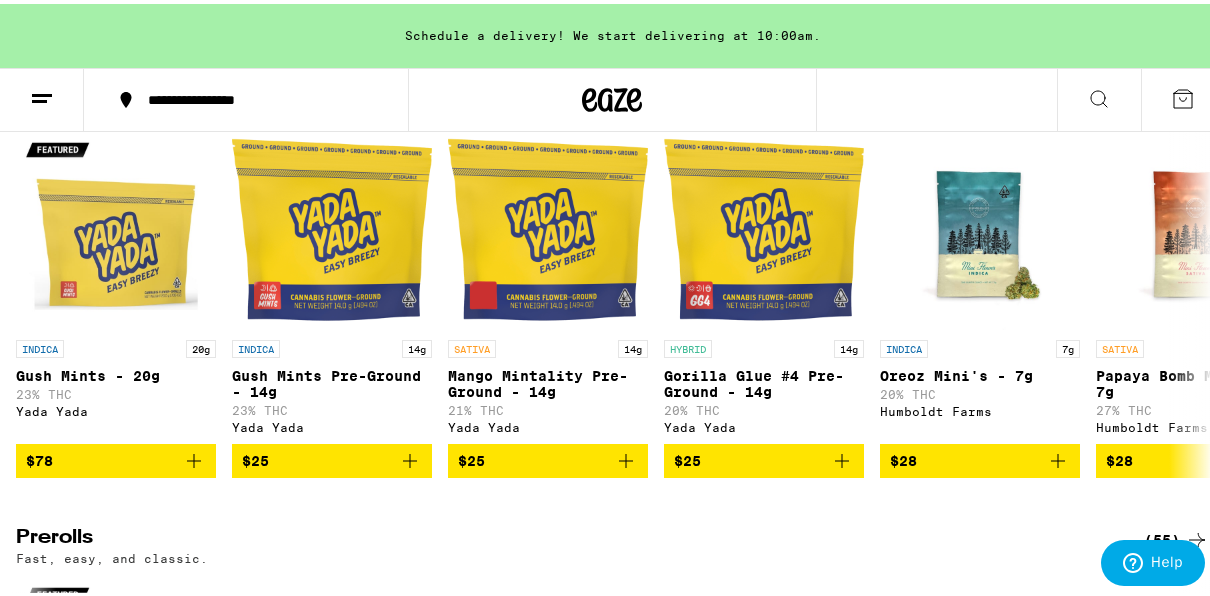 scroll, scrollTop: 720, scrollLeft: 0, axis: vertical 